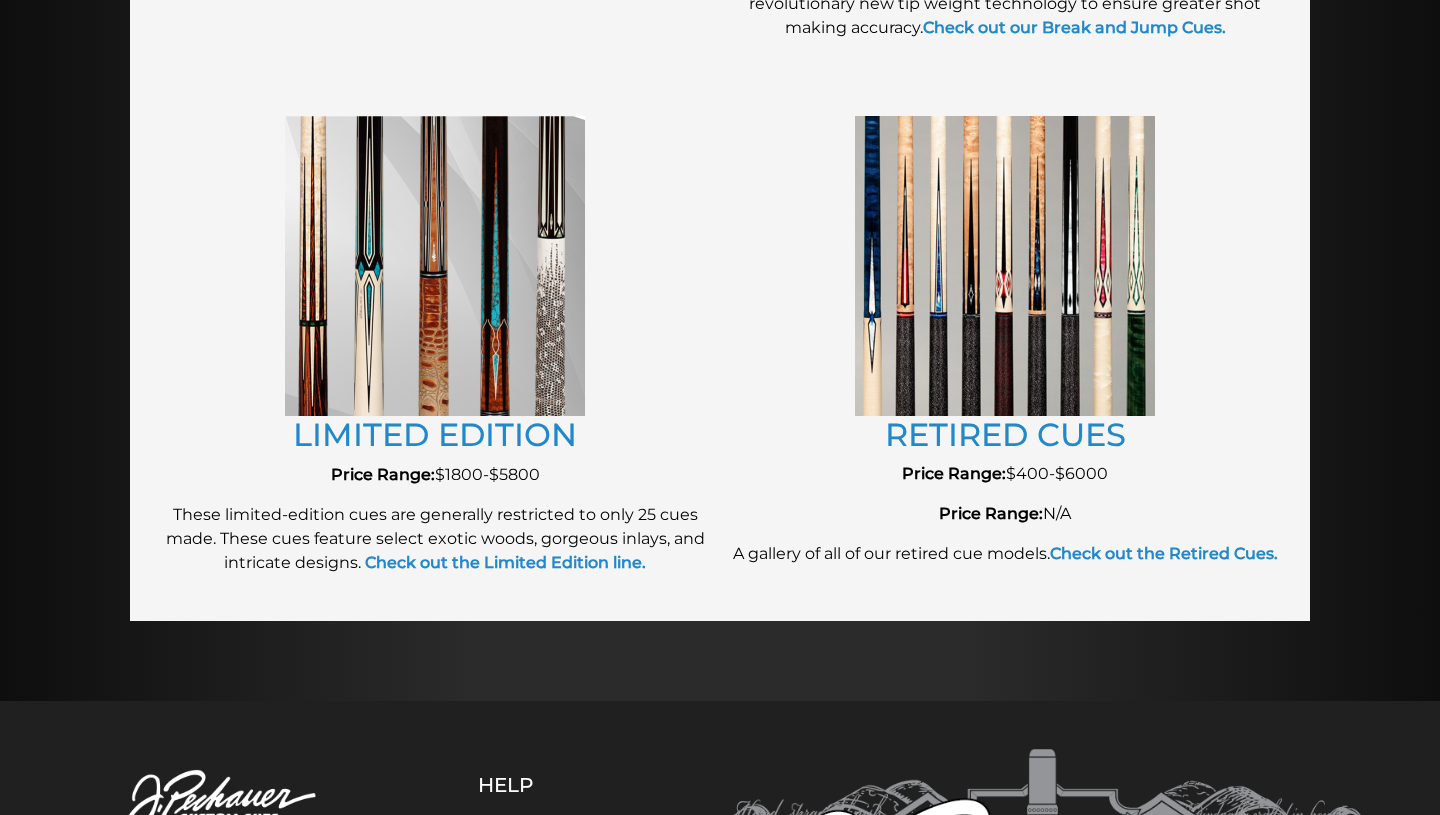 scroll, scrollTop: 2209, scrollLeft: 0, axis: vertical 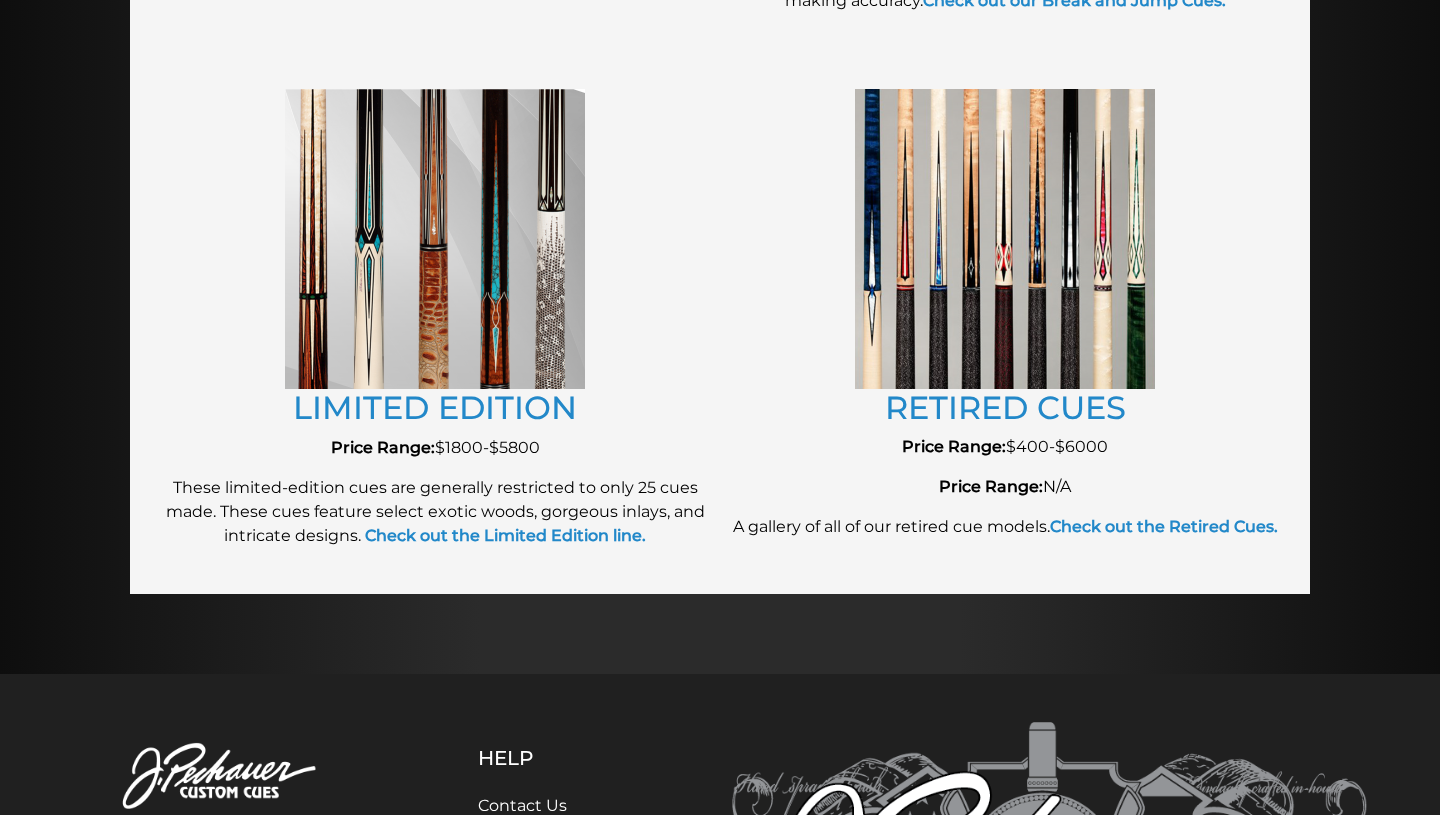 click at bounding box center [1005, 238] 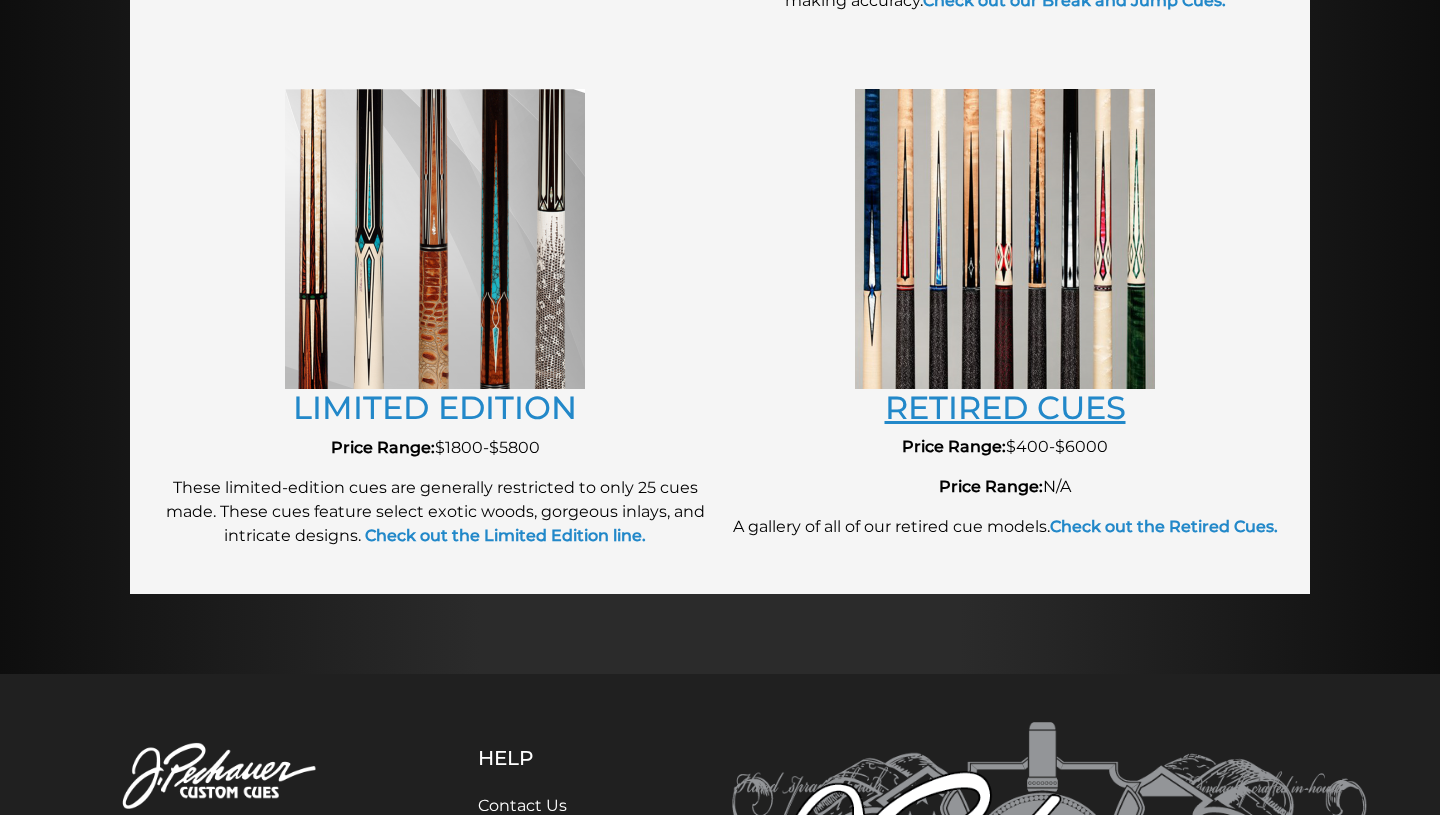 click on "RETIRED CUES" at bounding box center [1005, 407] 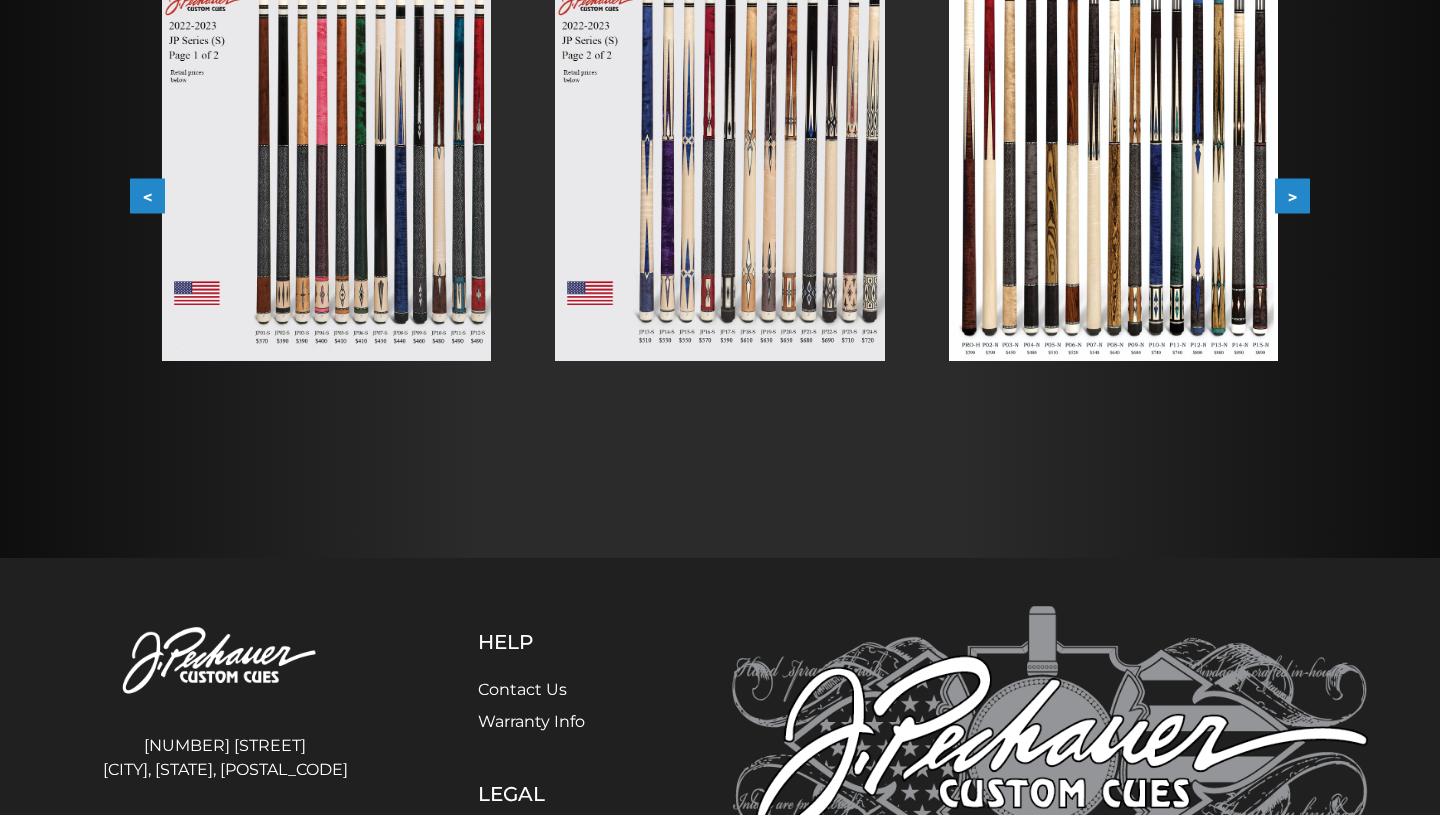 scroll, scrollTop: 486, scrollLeft: 0, axis: vertical 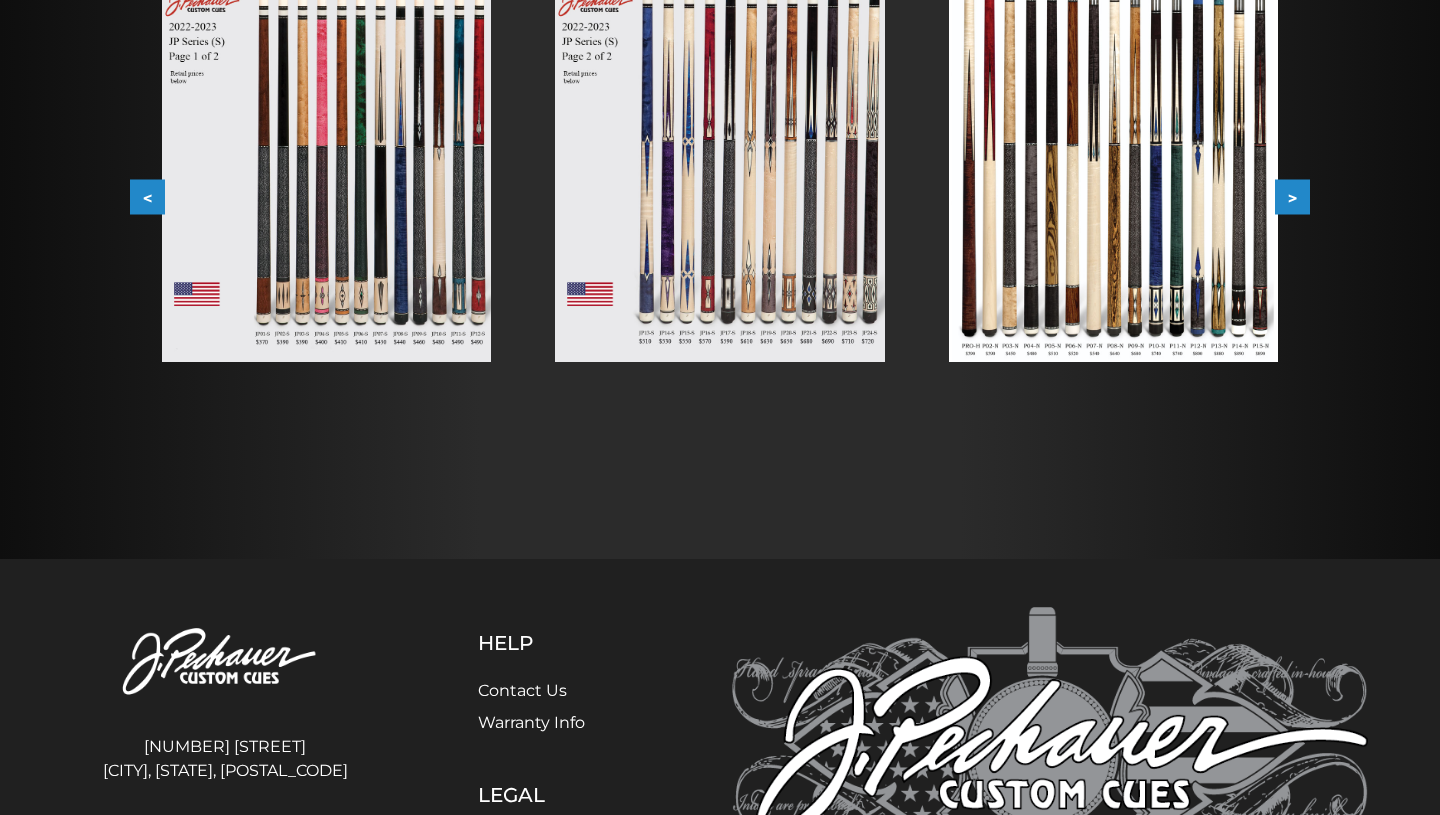 click at bounding box center (719, 154) 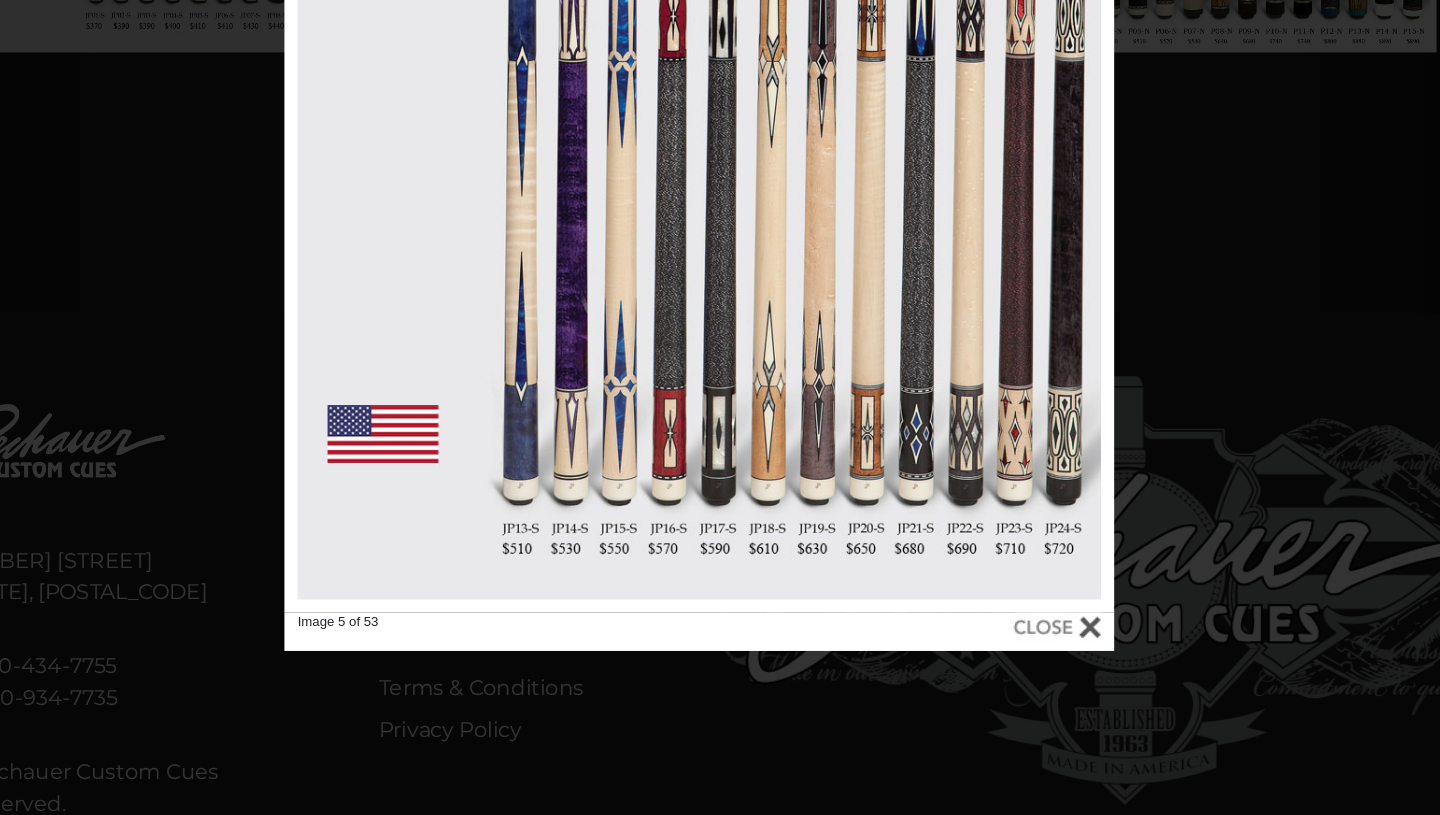 scroll, scrollTop: 611, scrollLeft: 0, axis: vertical 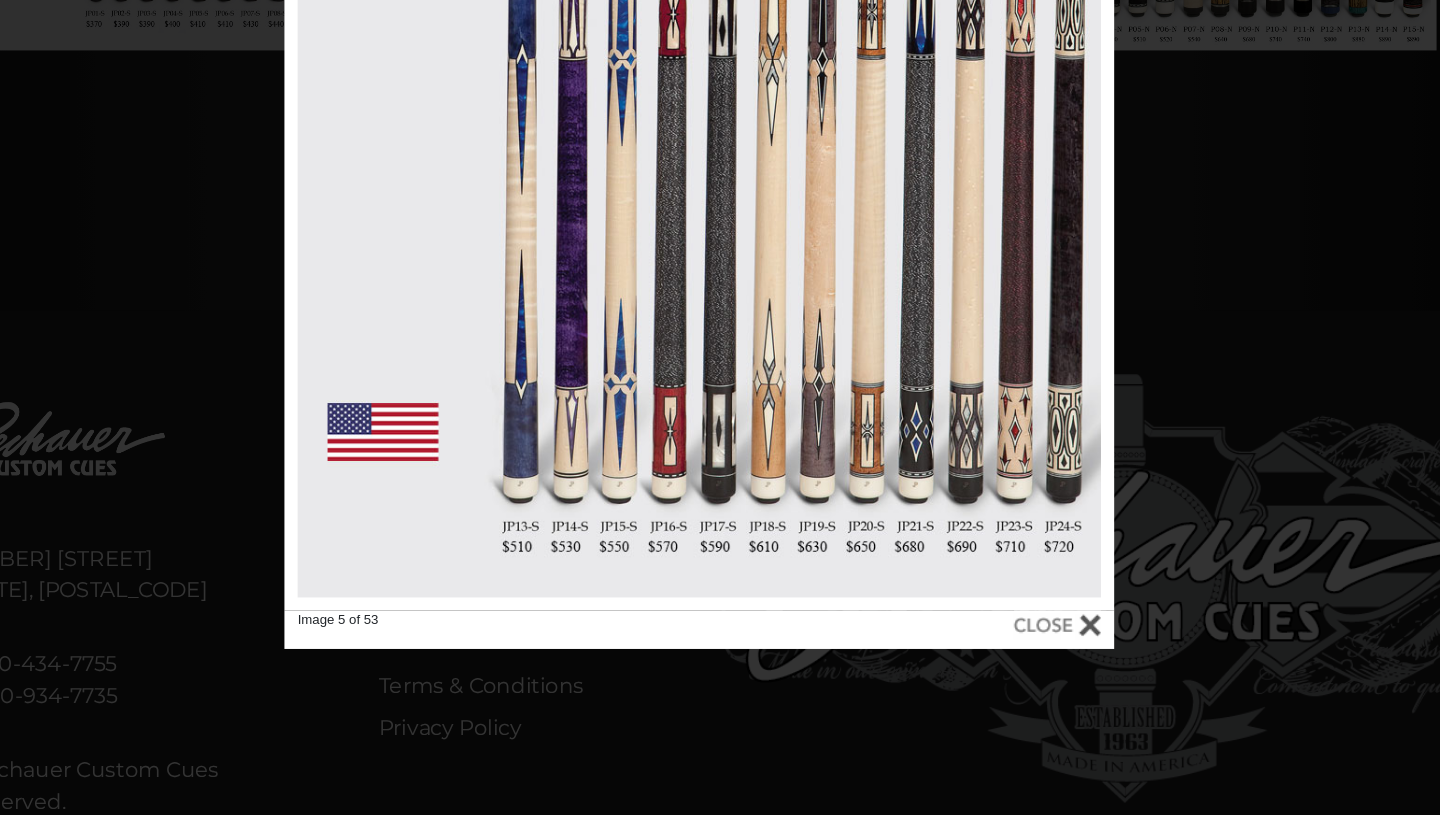 click on "Image 5 of 53" at bounding box center [720, 281] 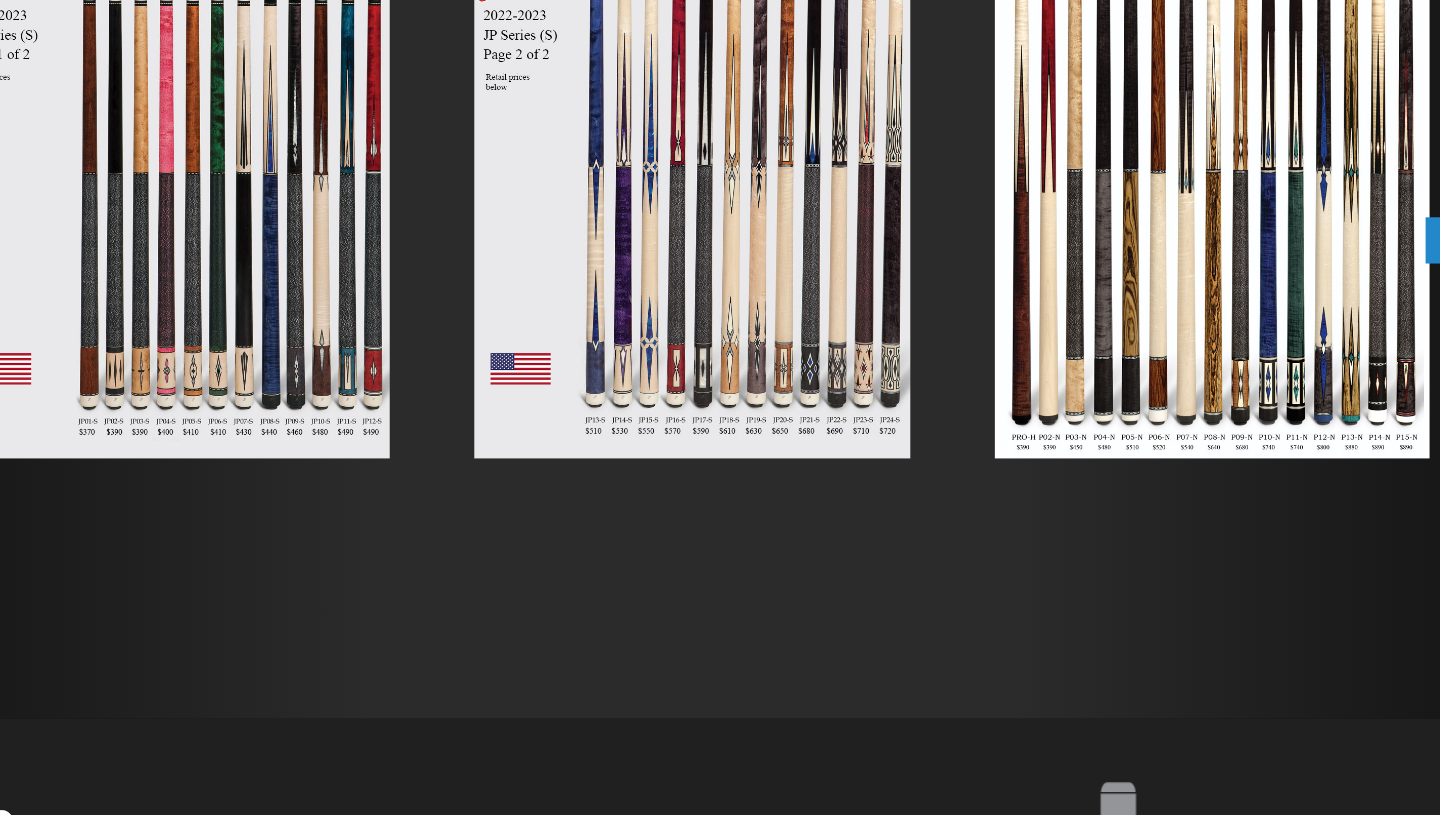 scroll, scrollTop: 470, scrollLeft: 0, axis: vertical 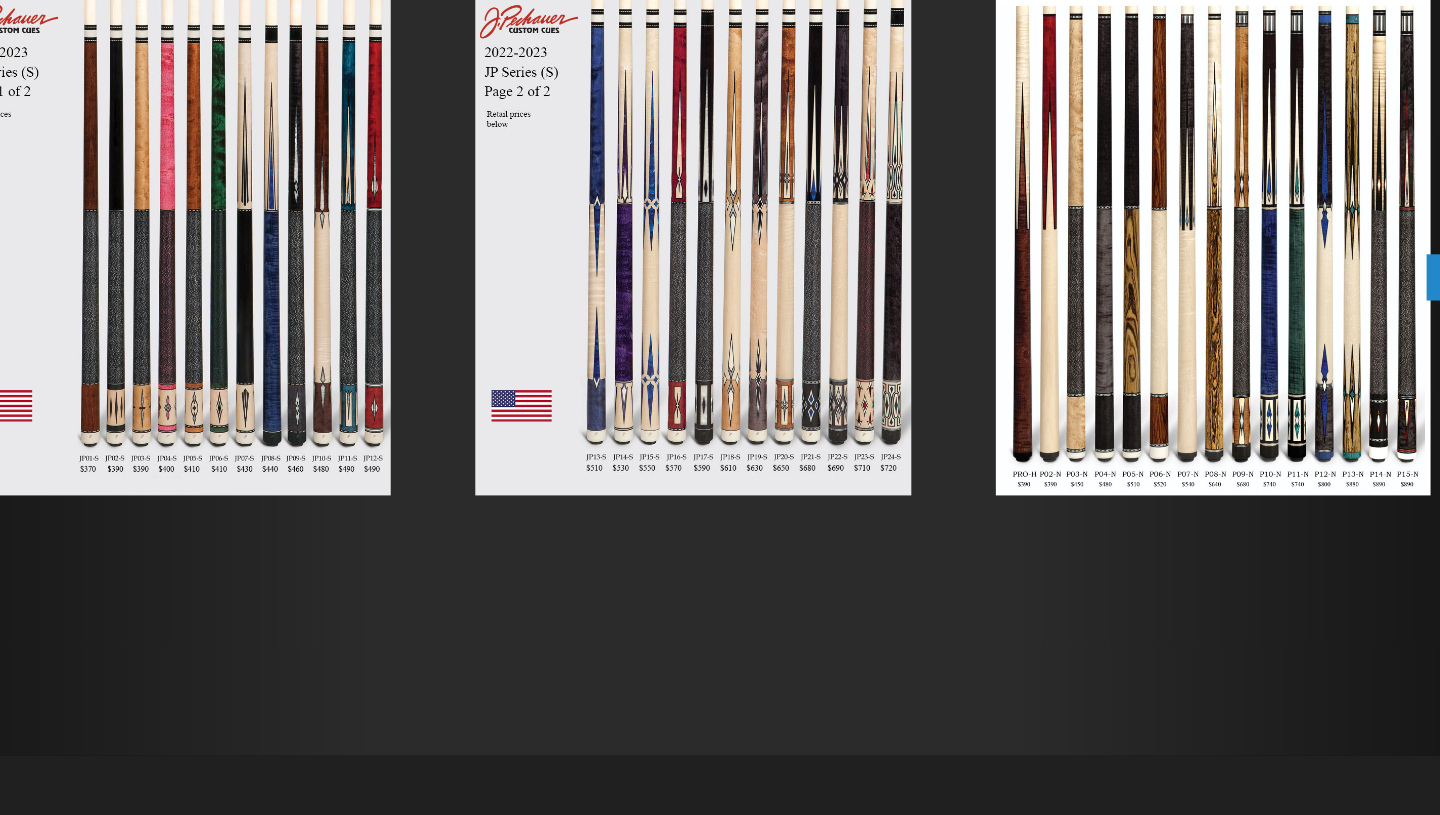 click at bounding box center [1113, 170] 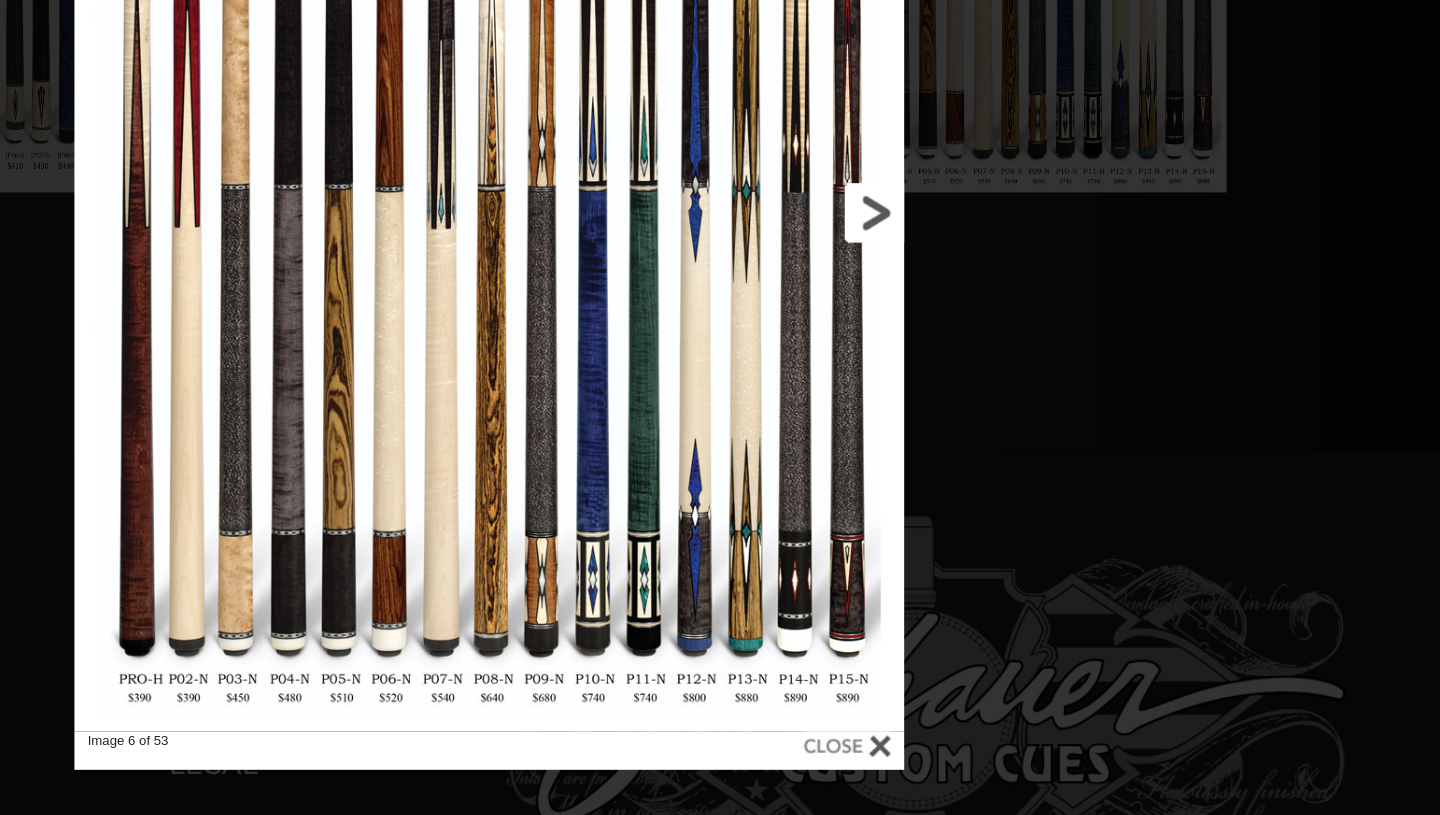 scroll, scrollTop: 518, scrollLeft: 0, axis: vertical 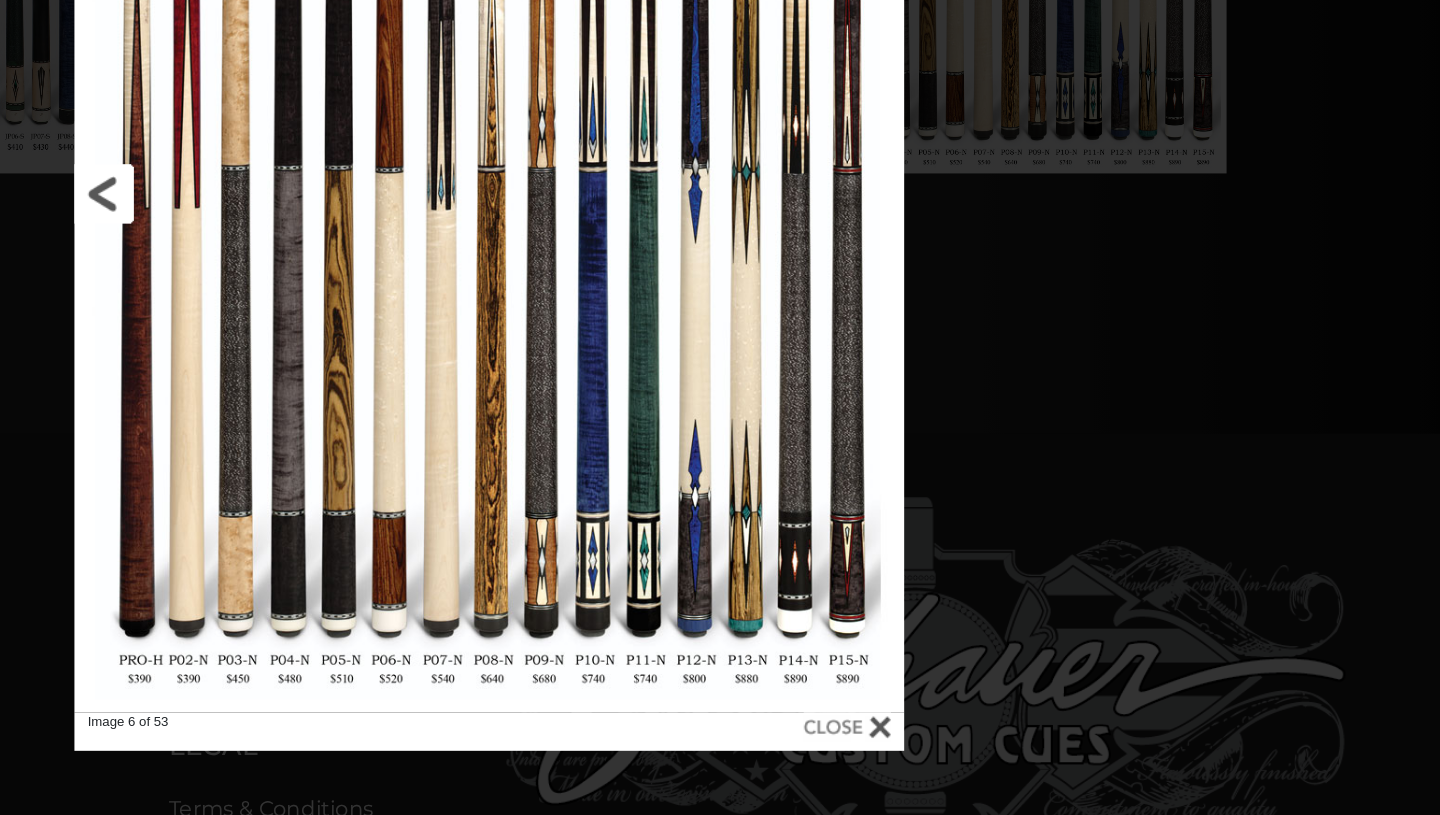 click at bounding box center (547, 344) 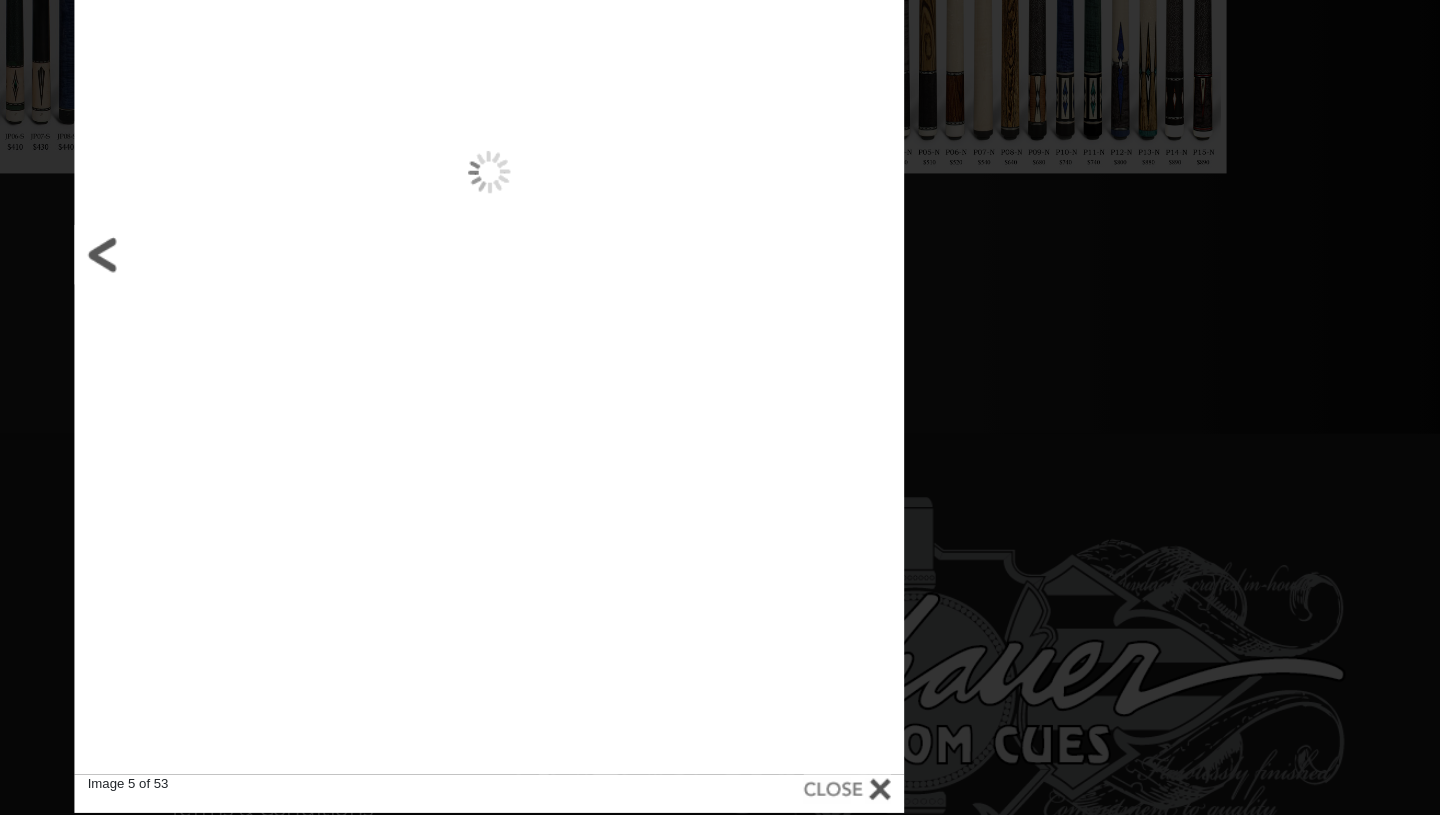 click at bounding box center [547, 391] 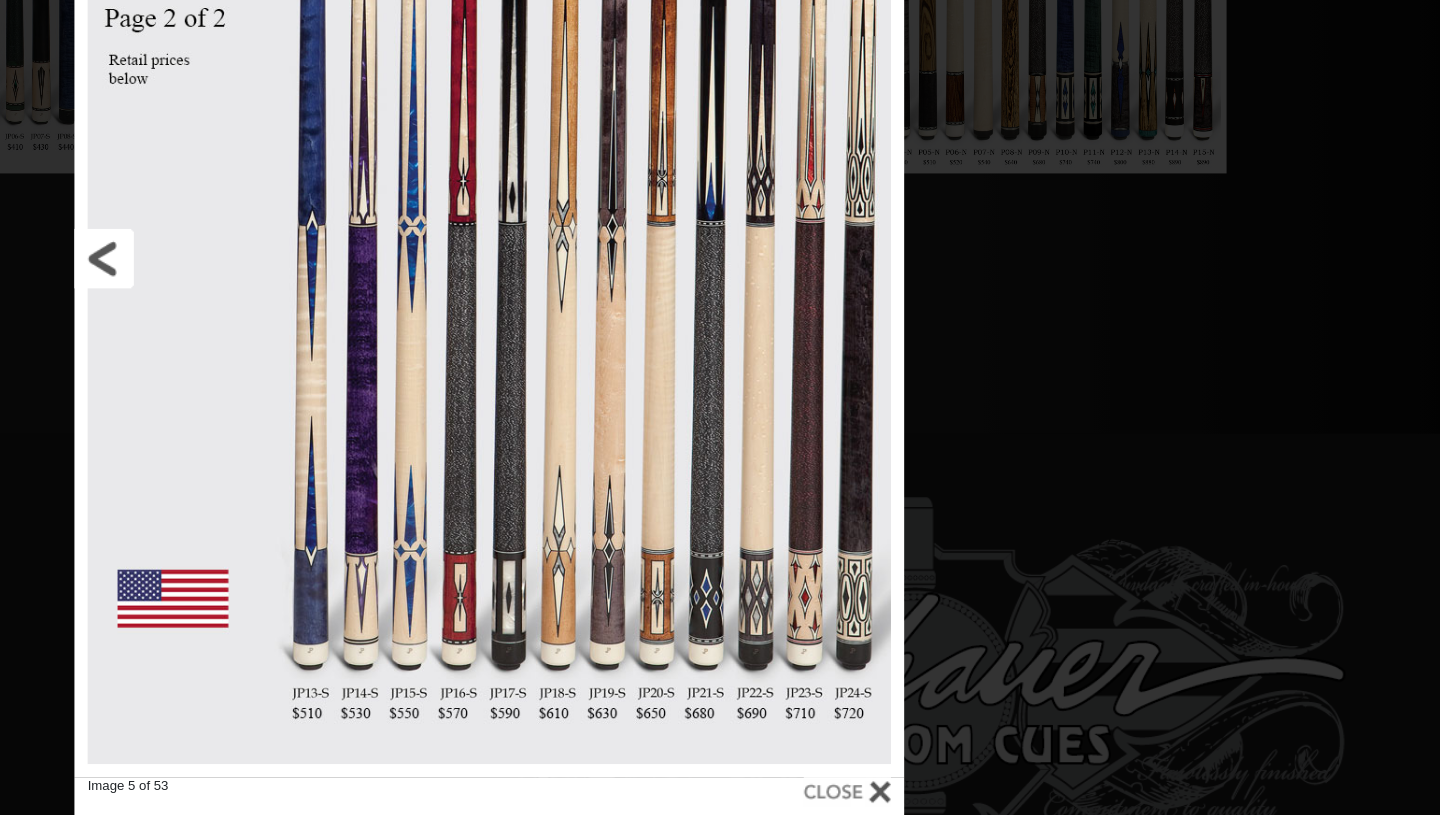 click at bounding box center [547, 393] 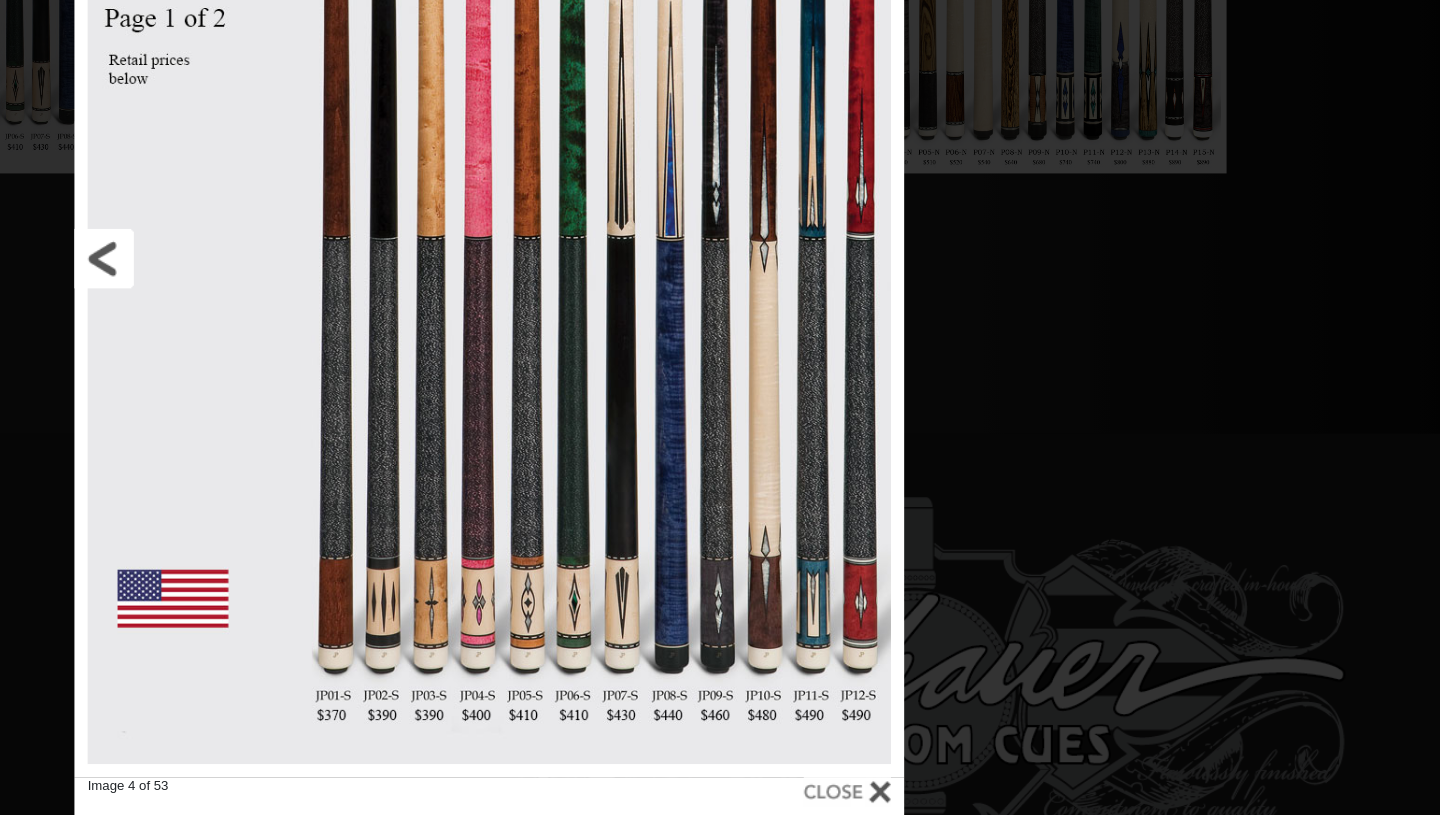 click at bounding box center [547, 393] 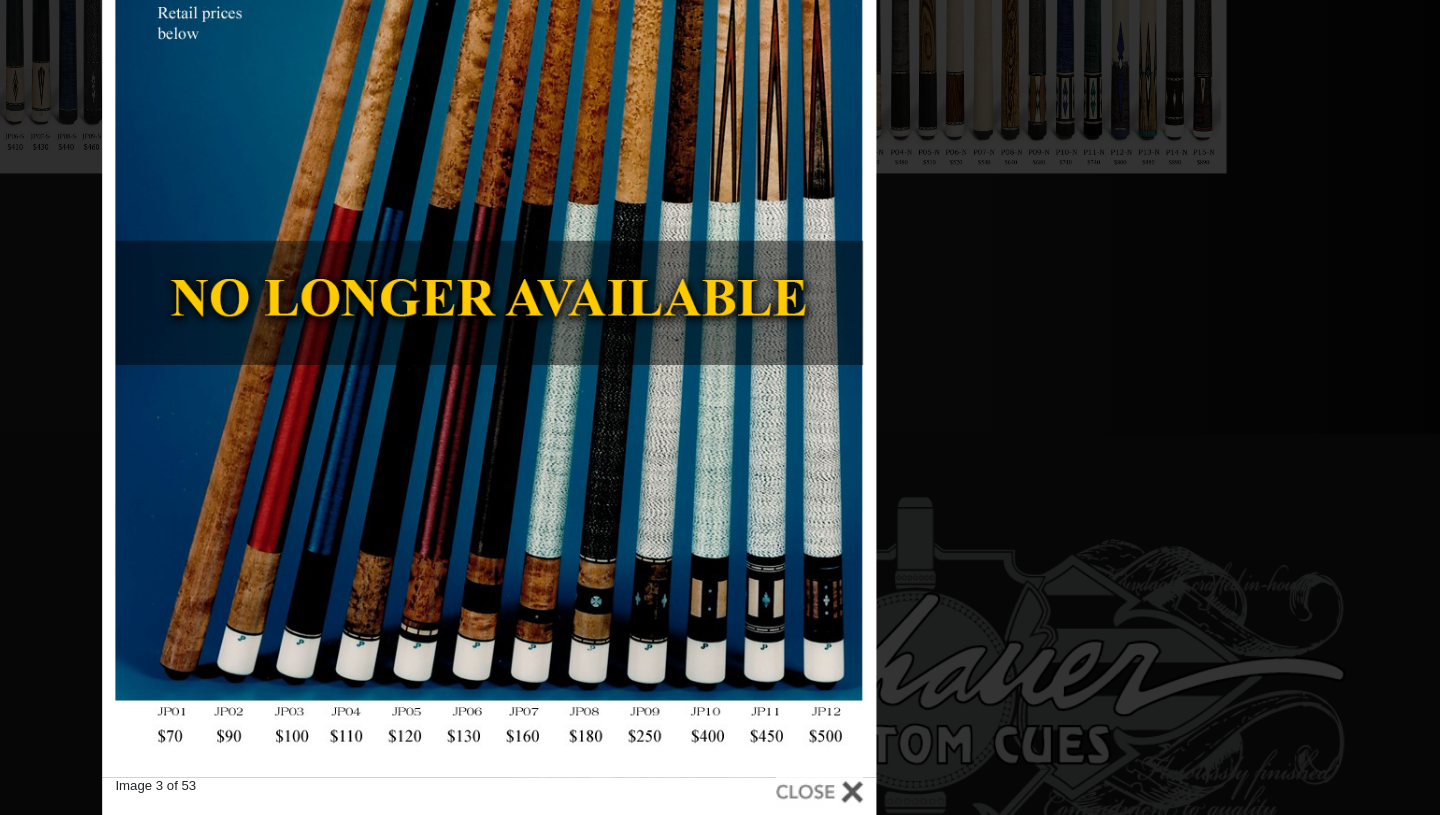 click on "Image 3 of 53" at bounding box center (720, 407) 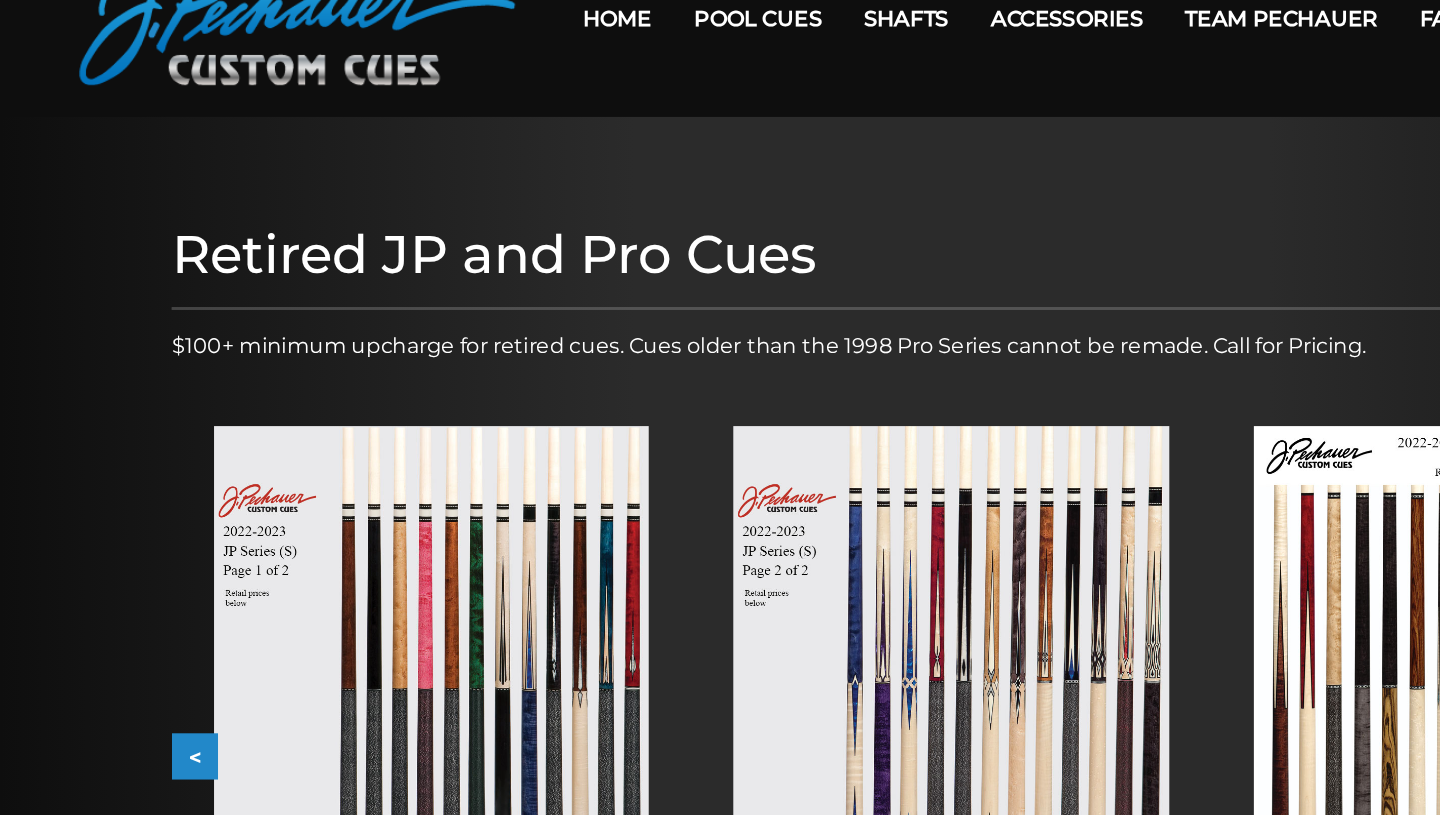 scroll, scrollTop: 0, scrollLeft: 0, axis: both 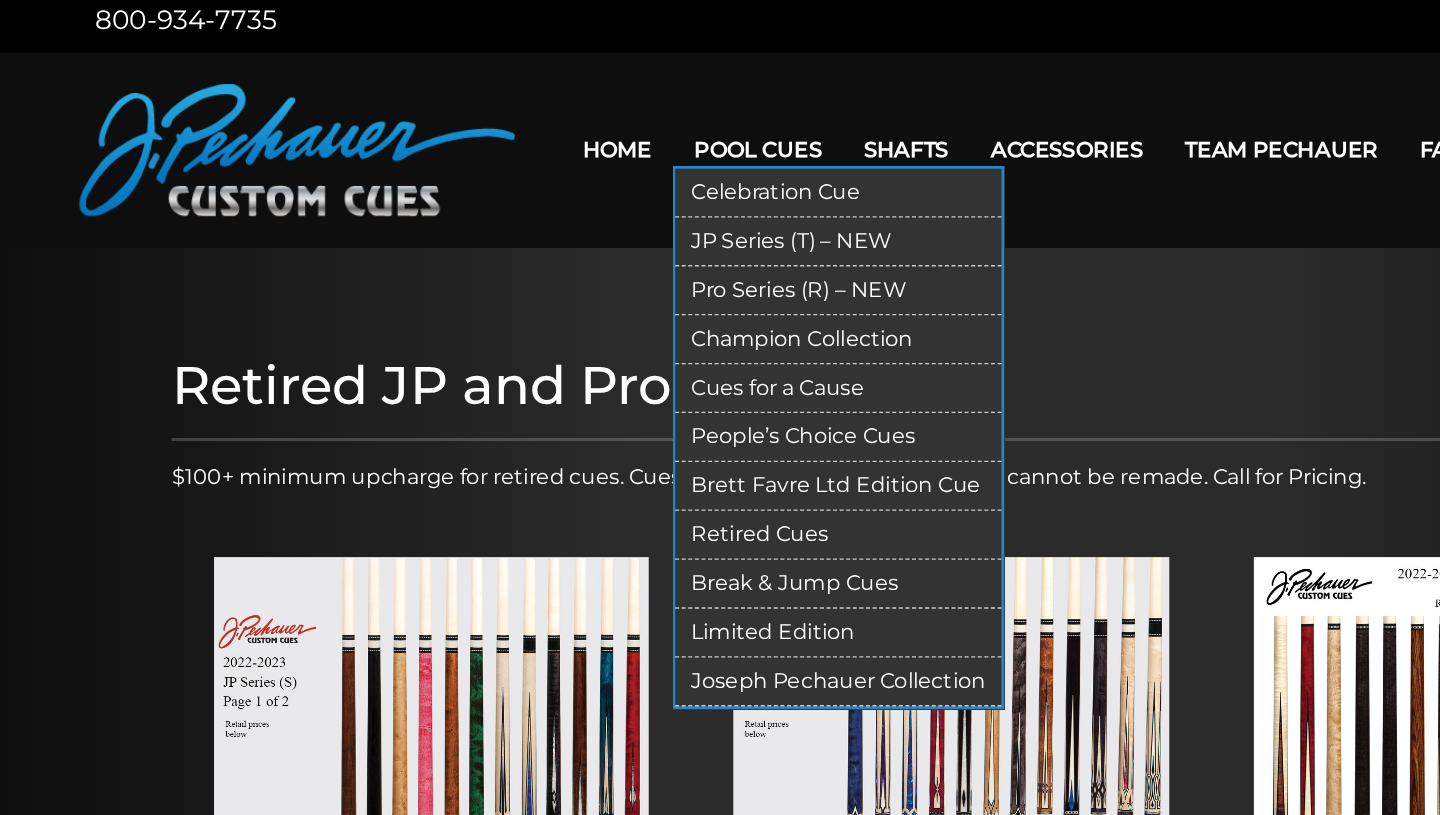 click on "Retired Cues" at bounding box center [634, 416] 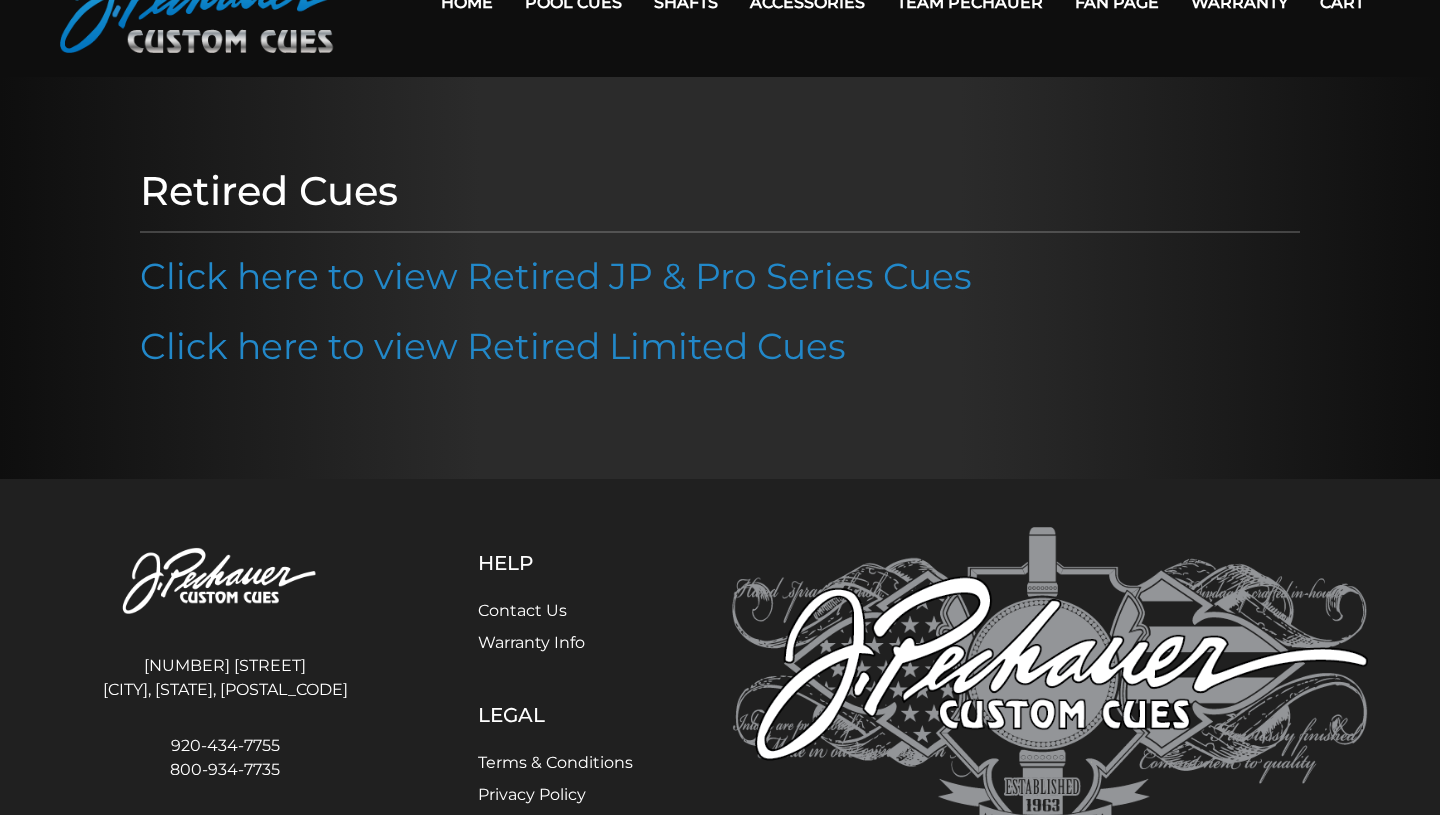 scroll, scrollTop: 241, scrollLeft: 0, axis: vertical 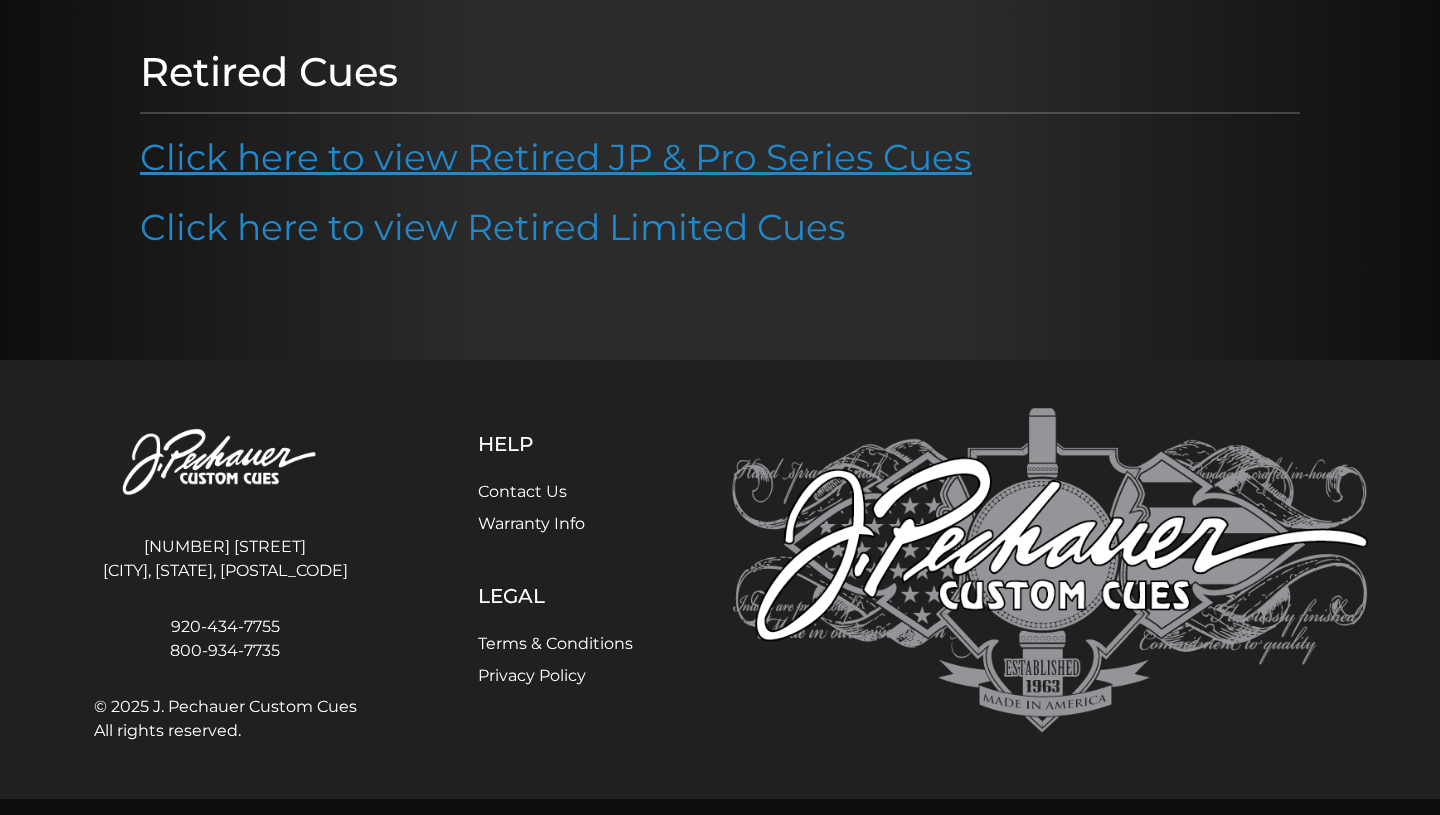 click on "Click here to view Retired JP & Pro Series Cues" at bounding box center [556, 157] 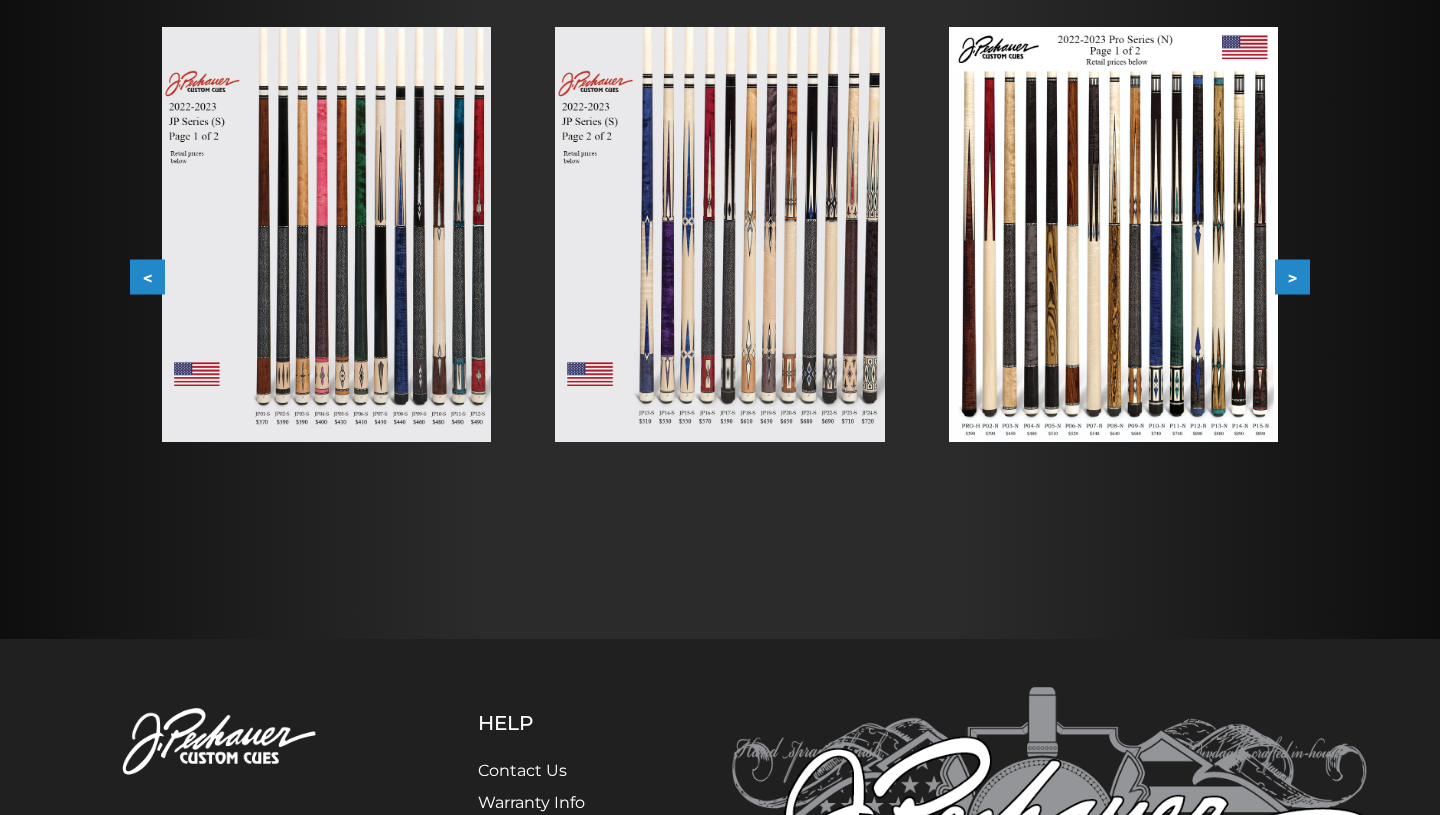 scroll, scrollTop: 477, scrollLeft: 0, axis: vertical 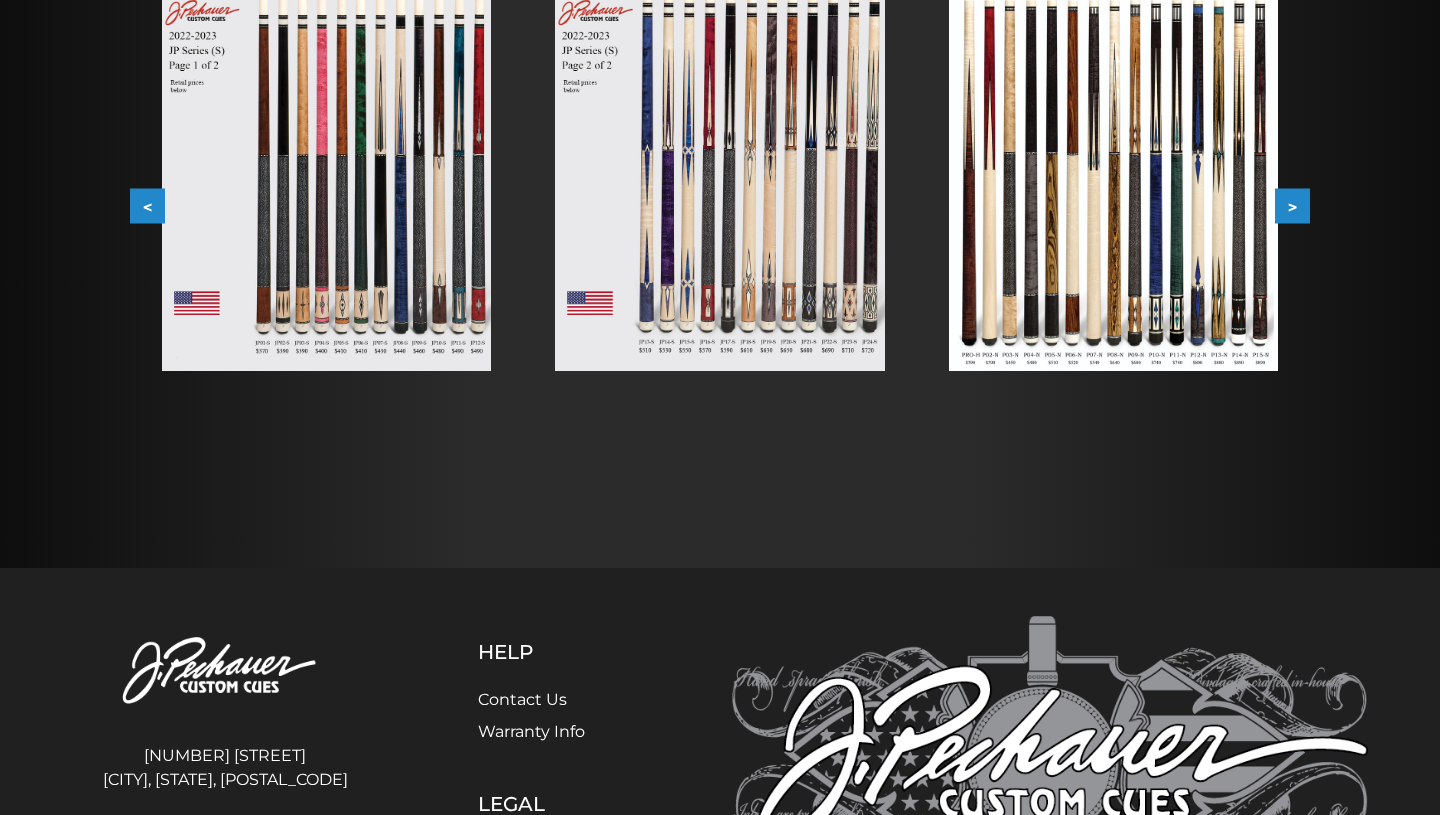 click at bounding box center [326, 163] 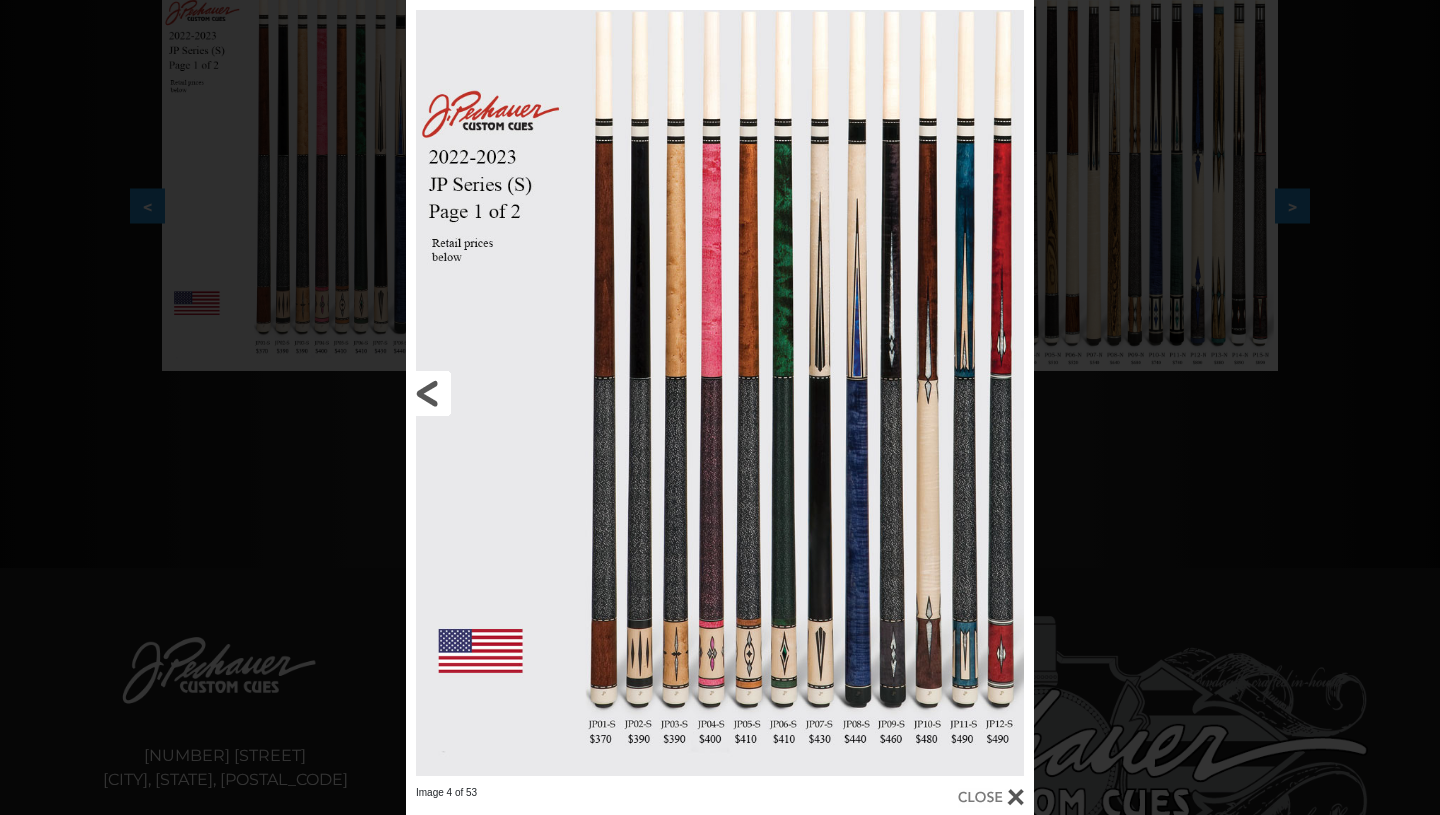 scroll, scrollTop: 479, scrollLeft: 0, axis: vertical 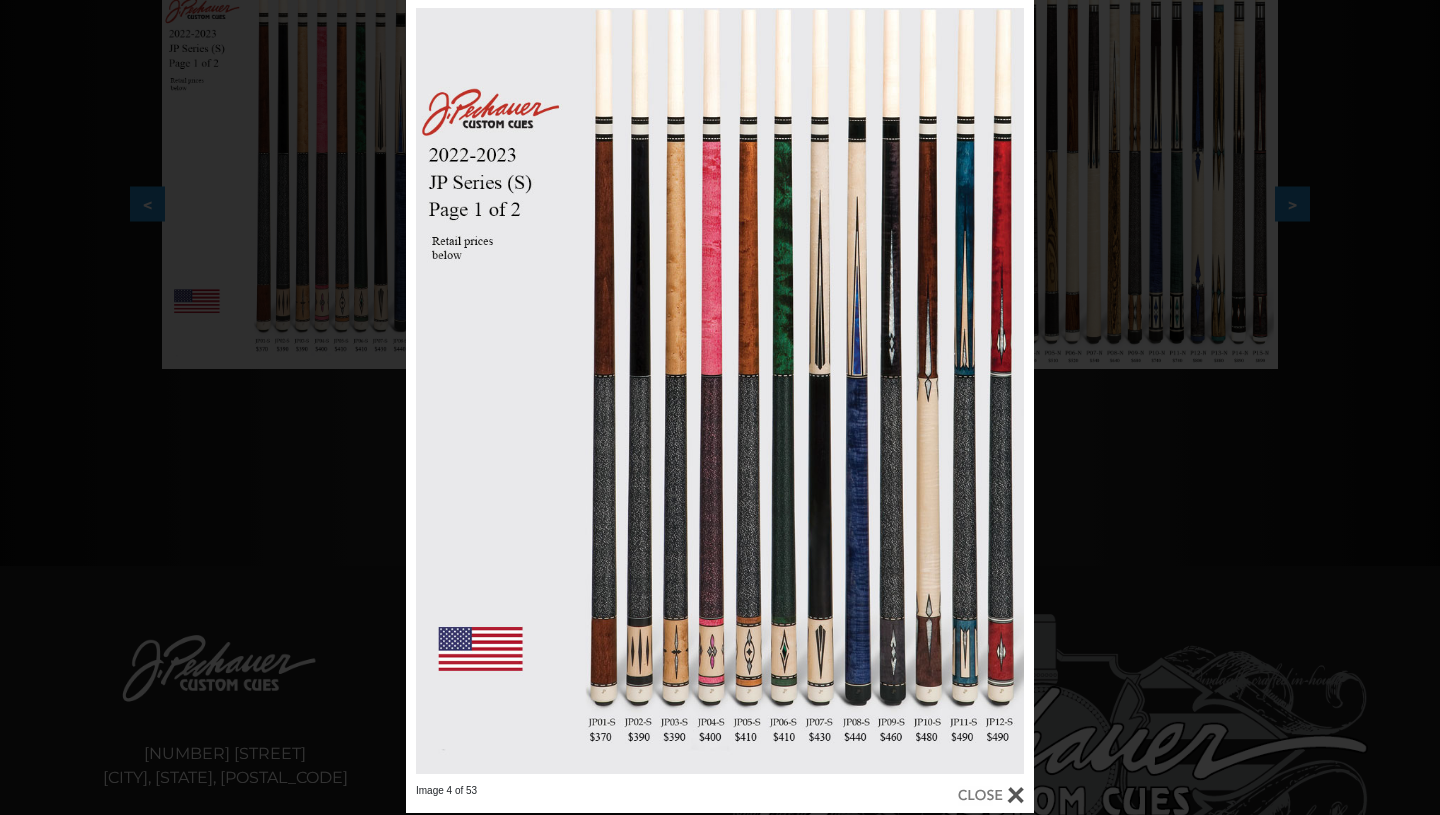 click on "Image 4 of 53" at bounding box center (720, 405) 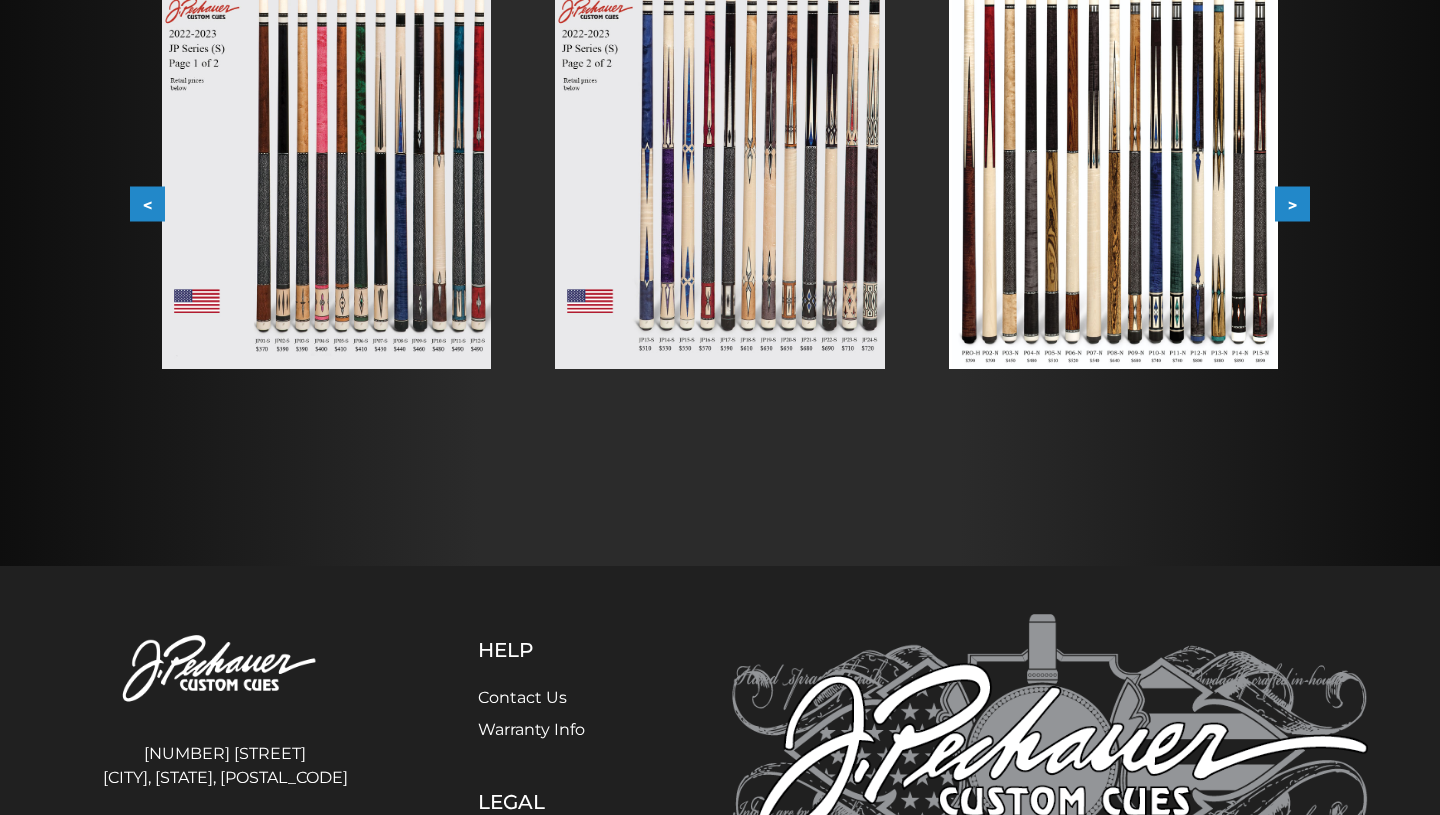 click at bounding box center [326, 161] 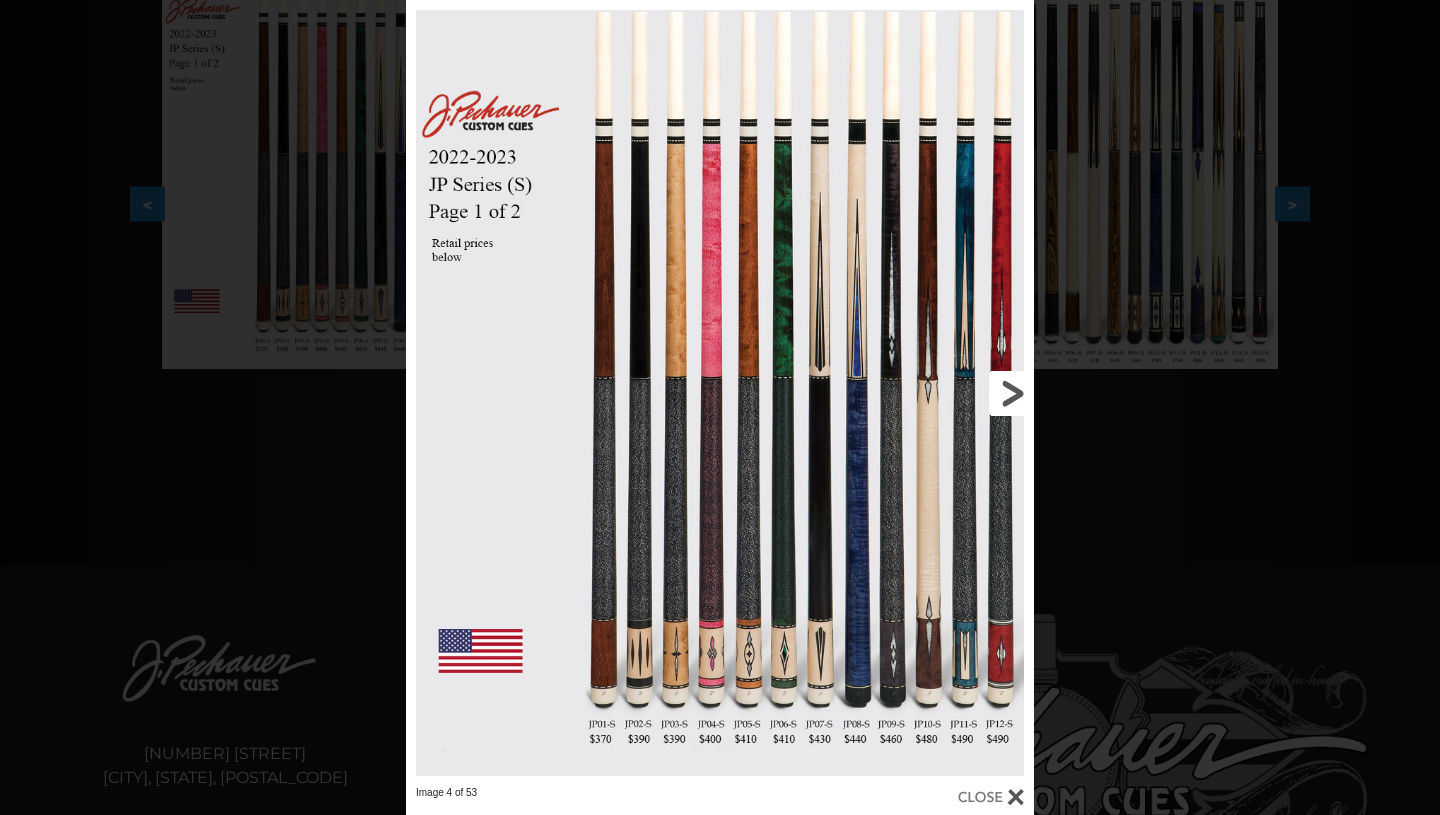 click at bounding box center [892, 393] 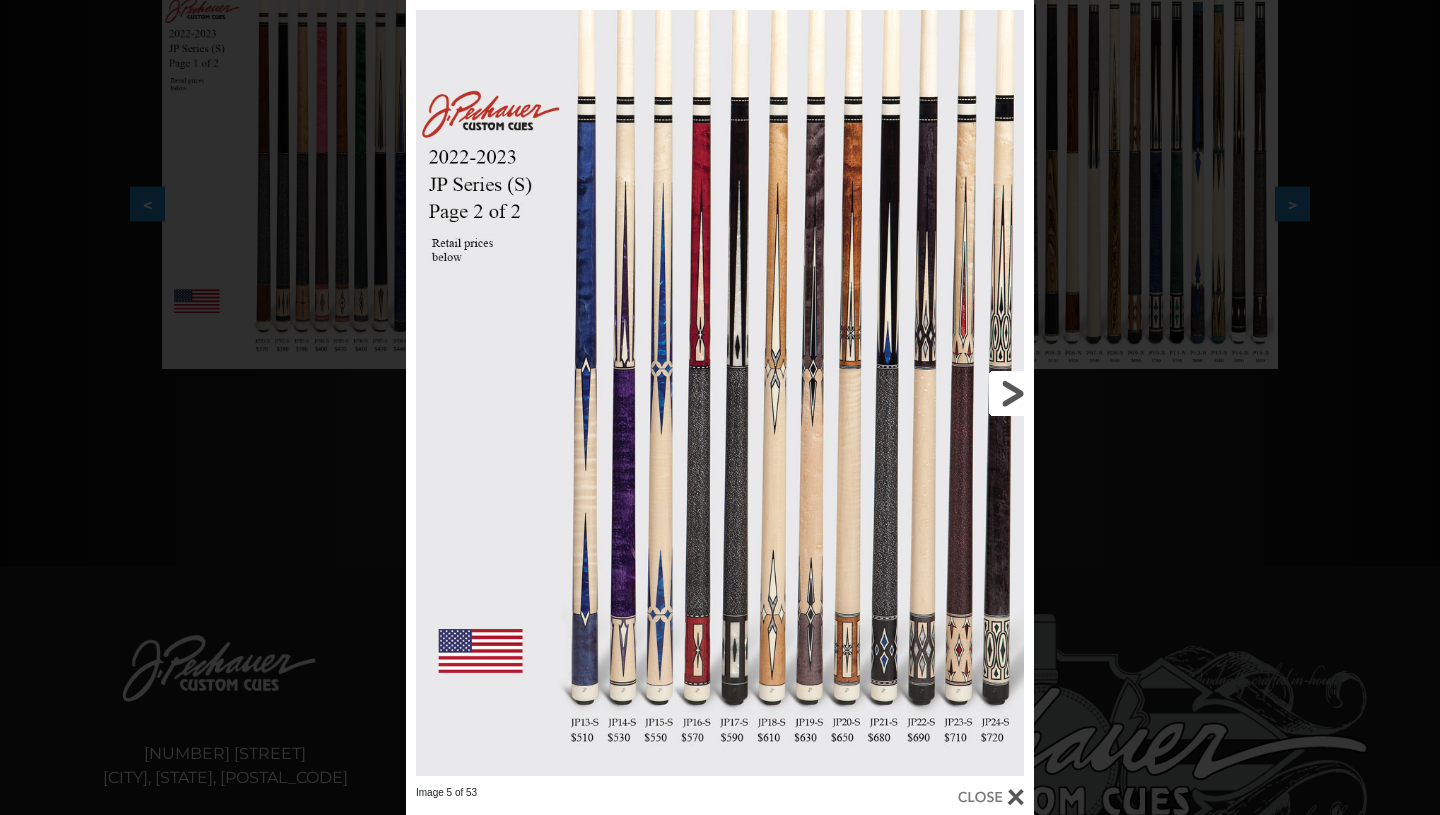 click at bounding box center (892, 393) 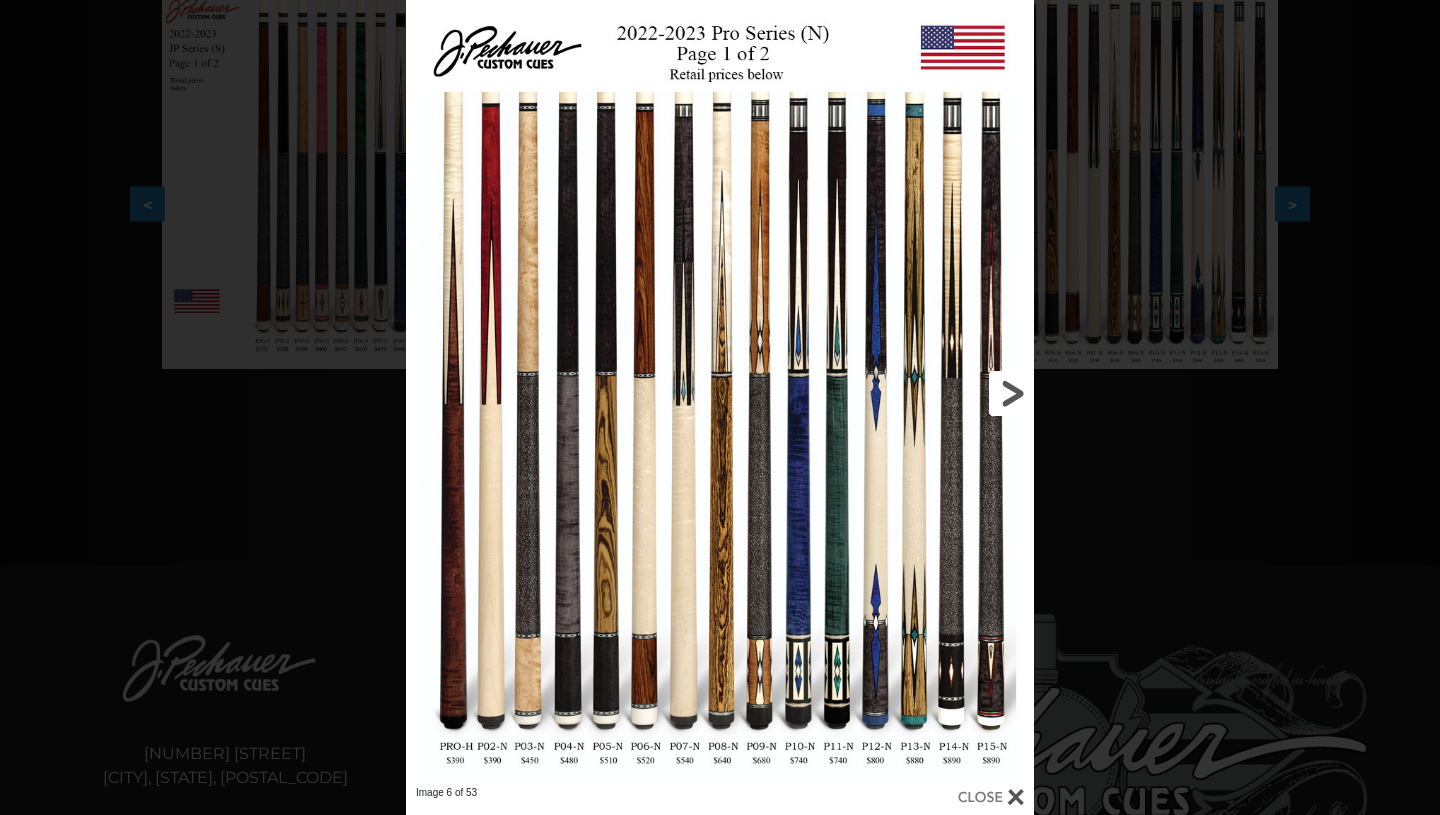 click at bounding box center (892, 393) 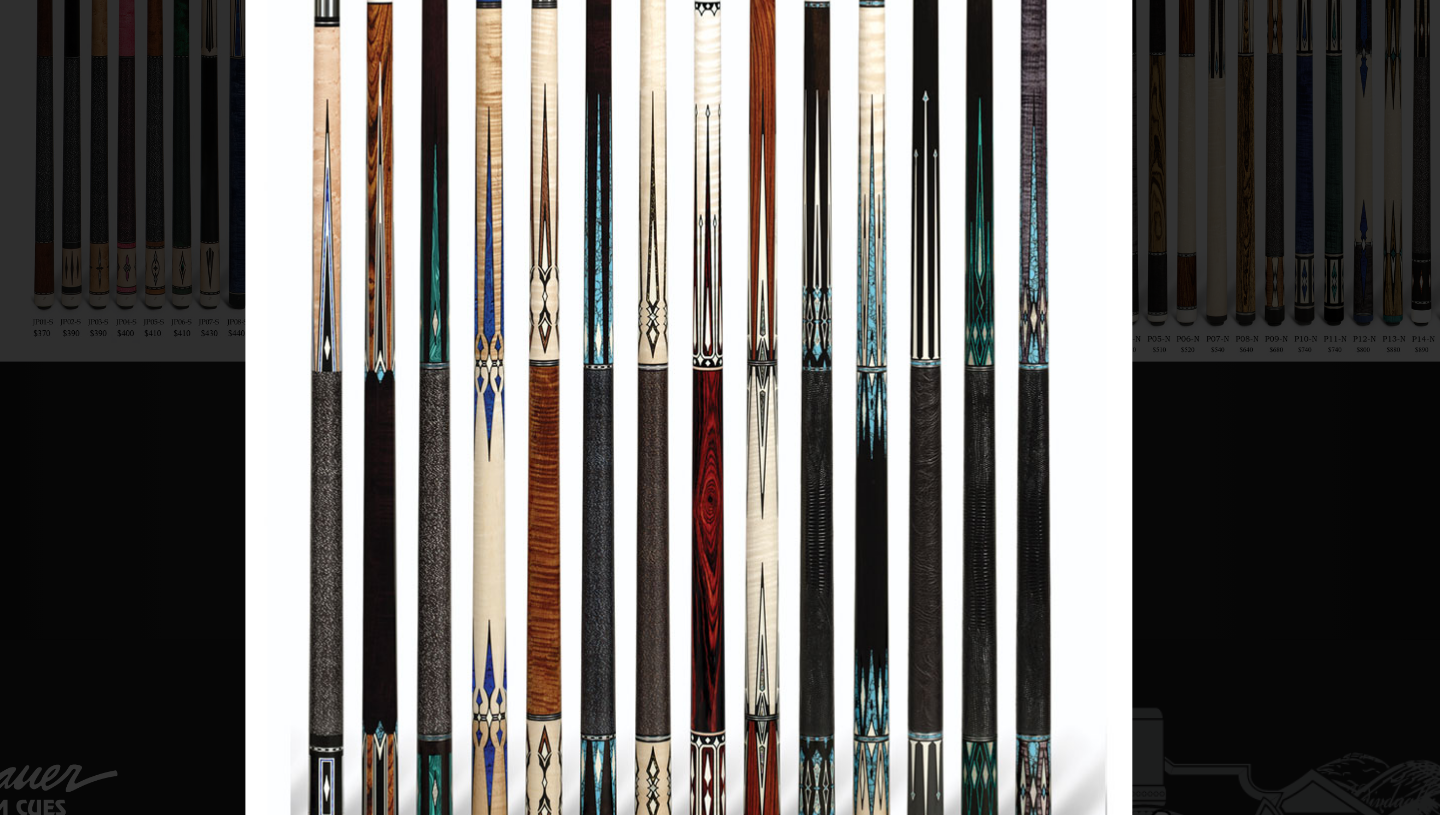 scroll, scrollTop: 356, scrollLeft: 0, axis: vertical 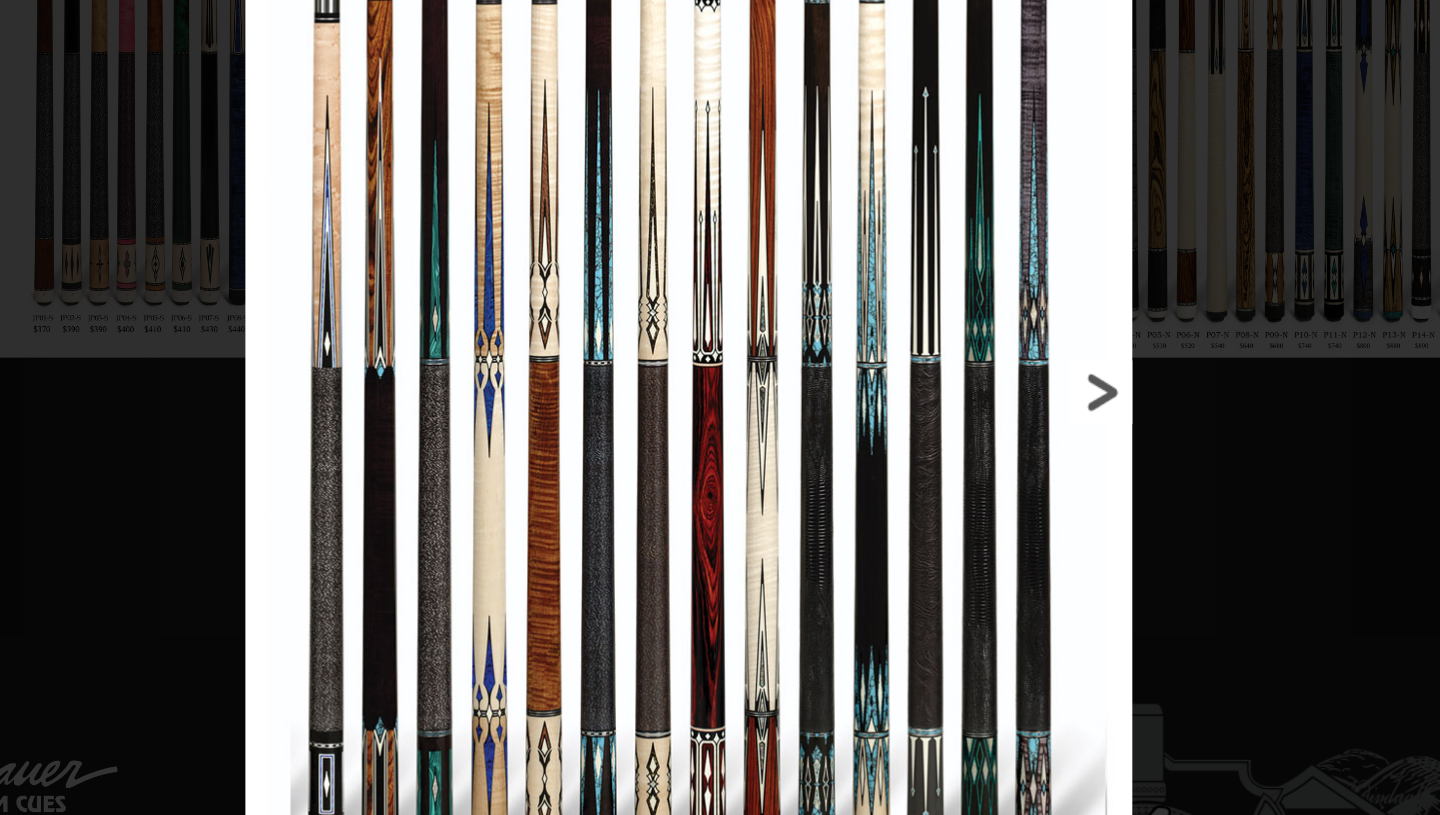 click at bounding box center [892, 515] 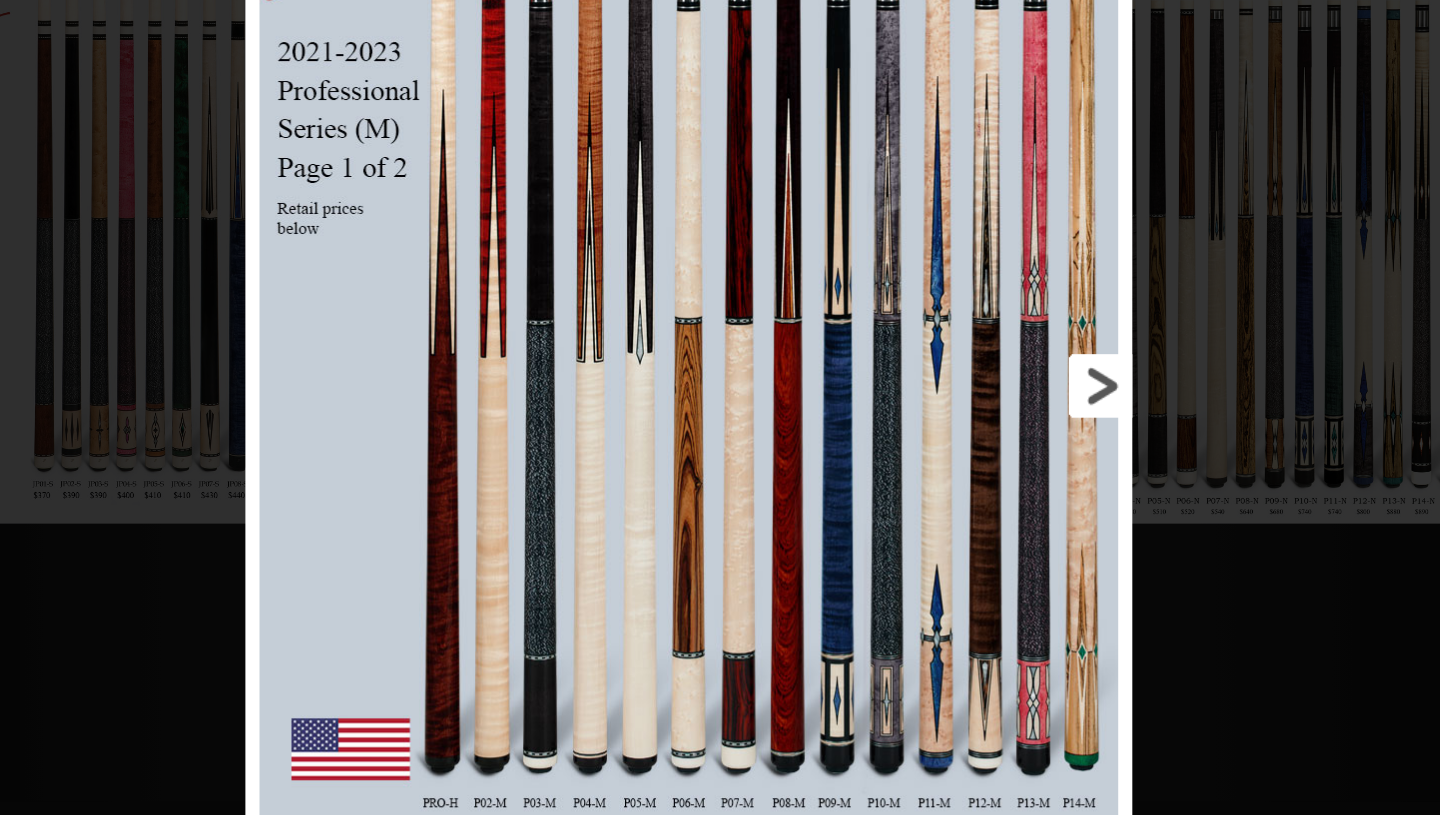 click at bounding box center [892, 393] 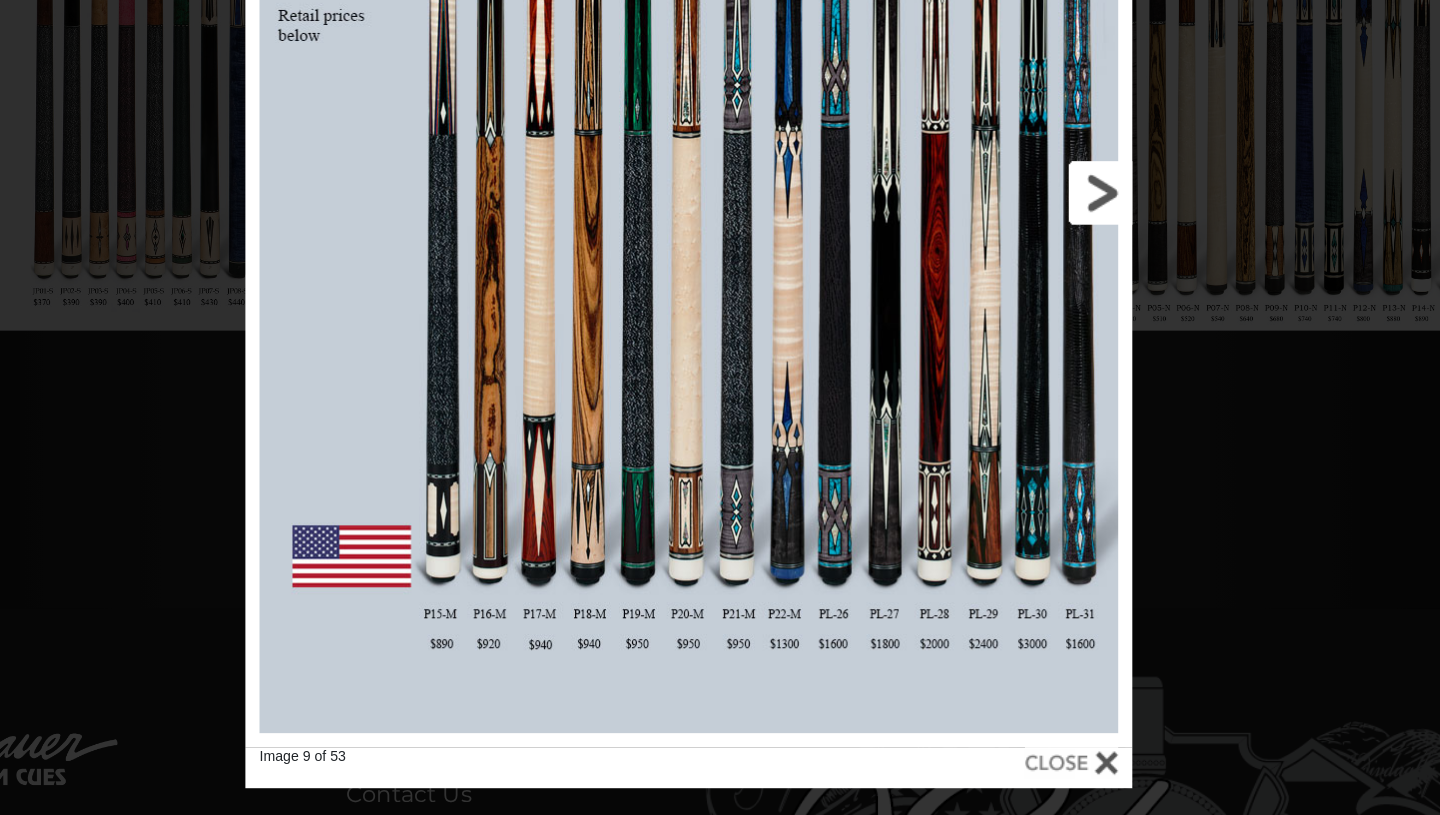 scroll, scrollTop: 387, scrollLeft: 0, axis: vertical 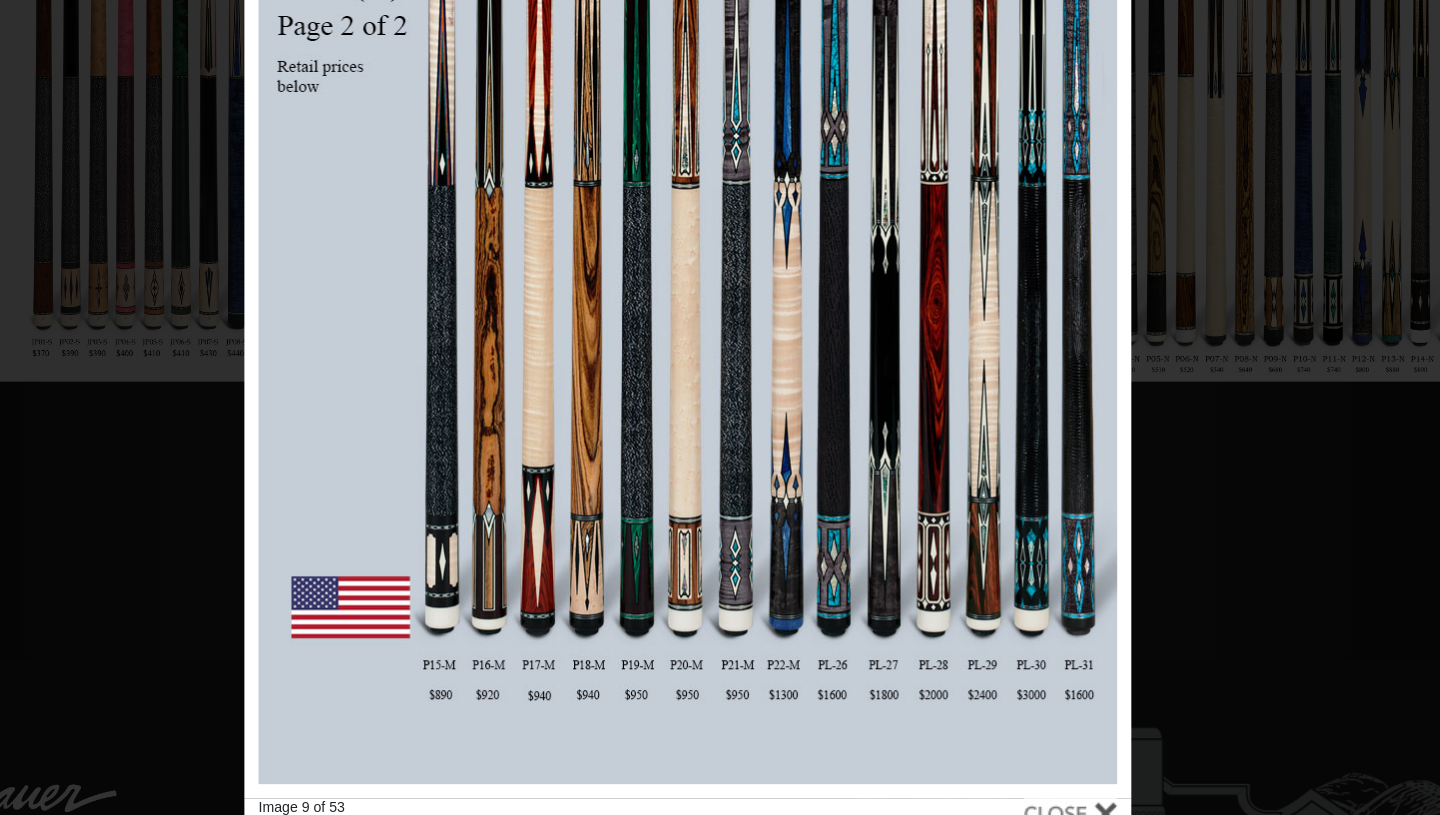 click at bounding box center (720, 362) 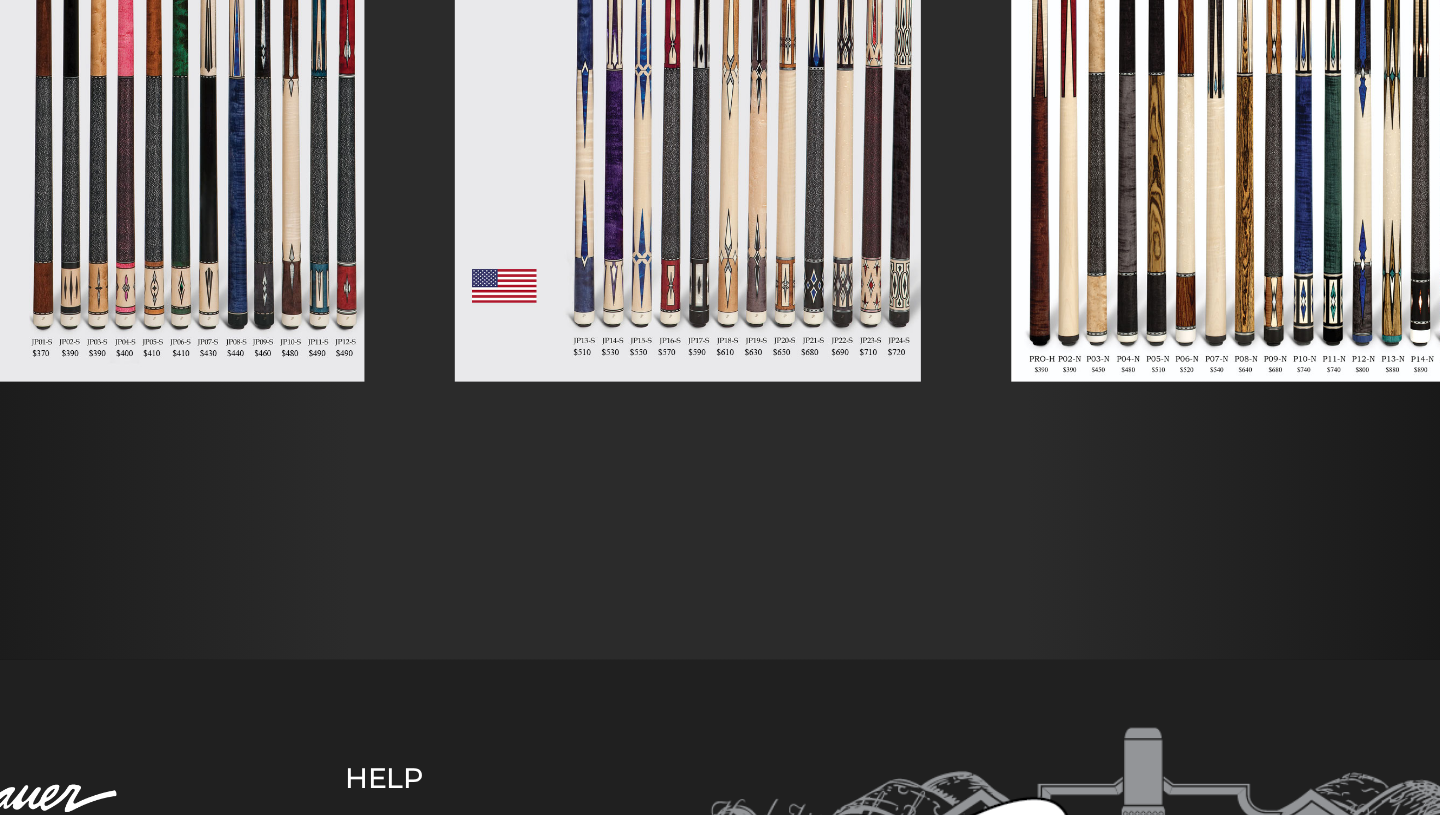 click at bounding box center [719, 252] 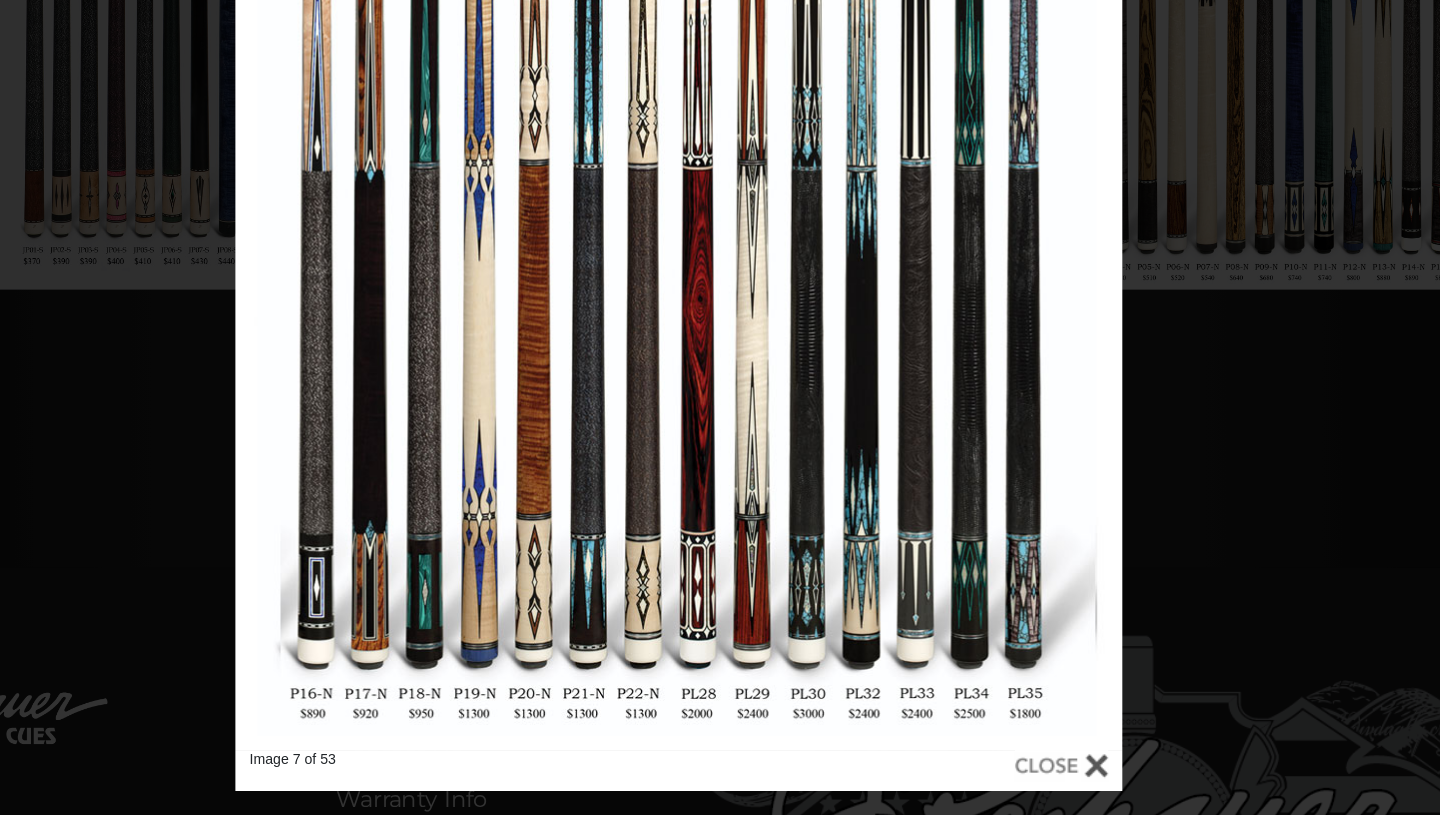 scroll, scrollTop: 411, scrollLeft: 0, axis: vertical 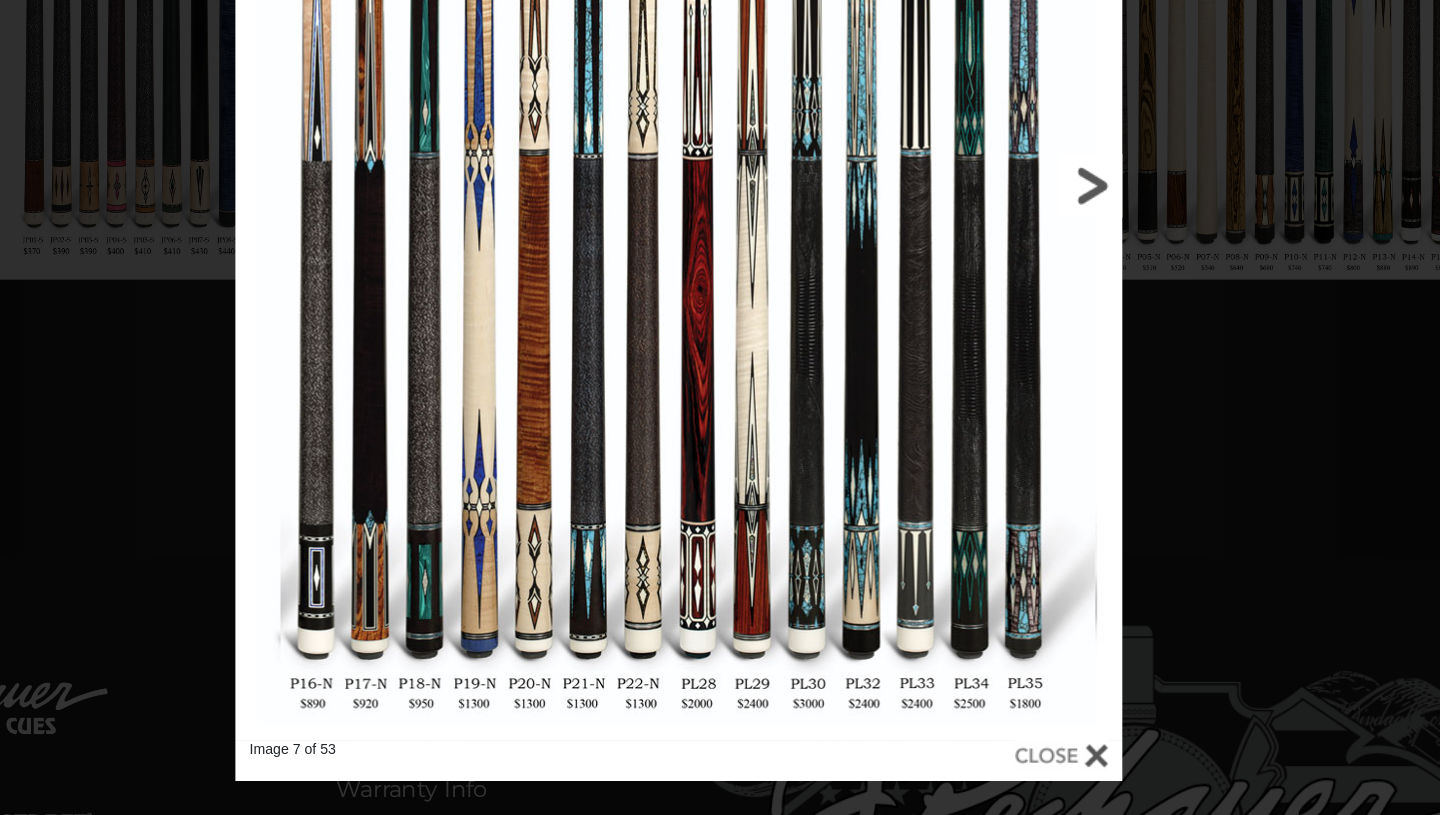 click at bounding box center [892, 369] 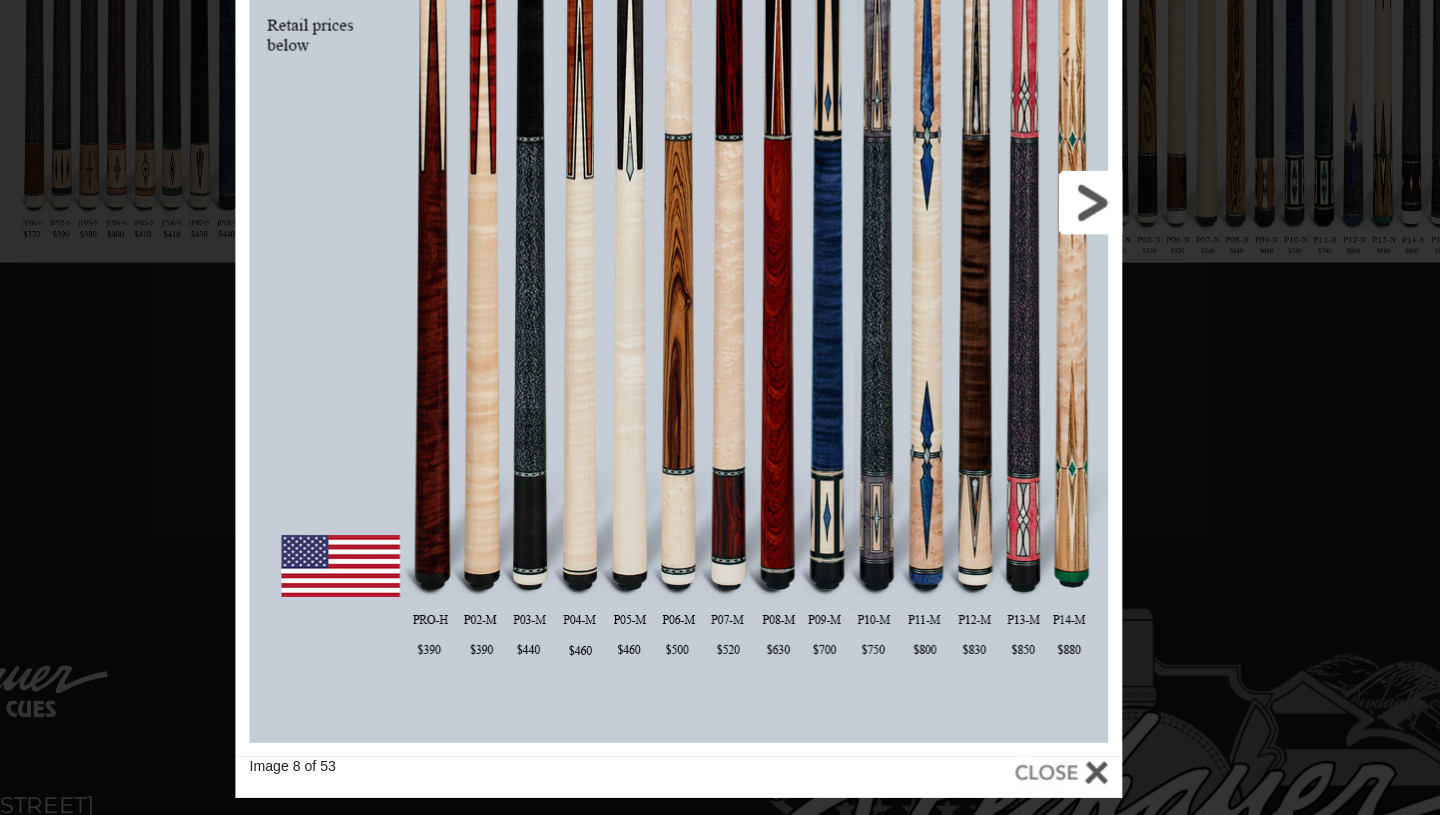 scroll, scrollTop: 428, scrollLeft: 0, axis: vertical 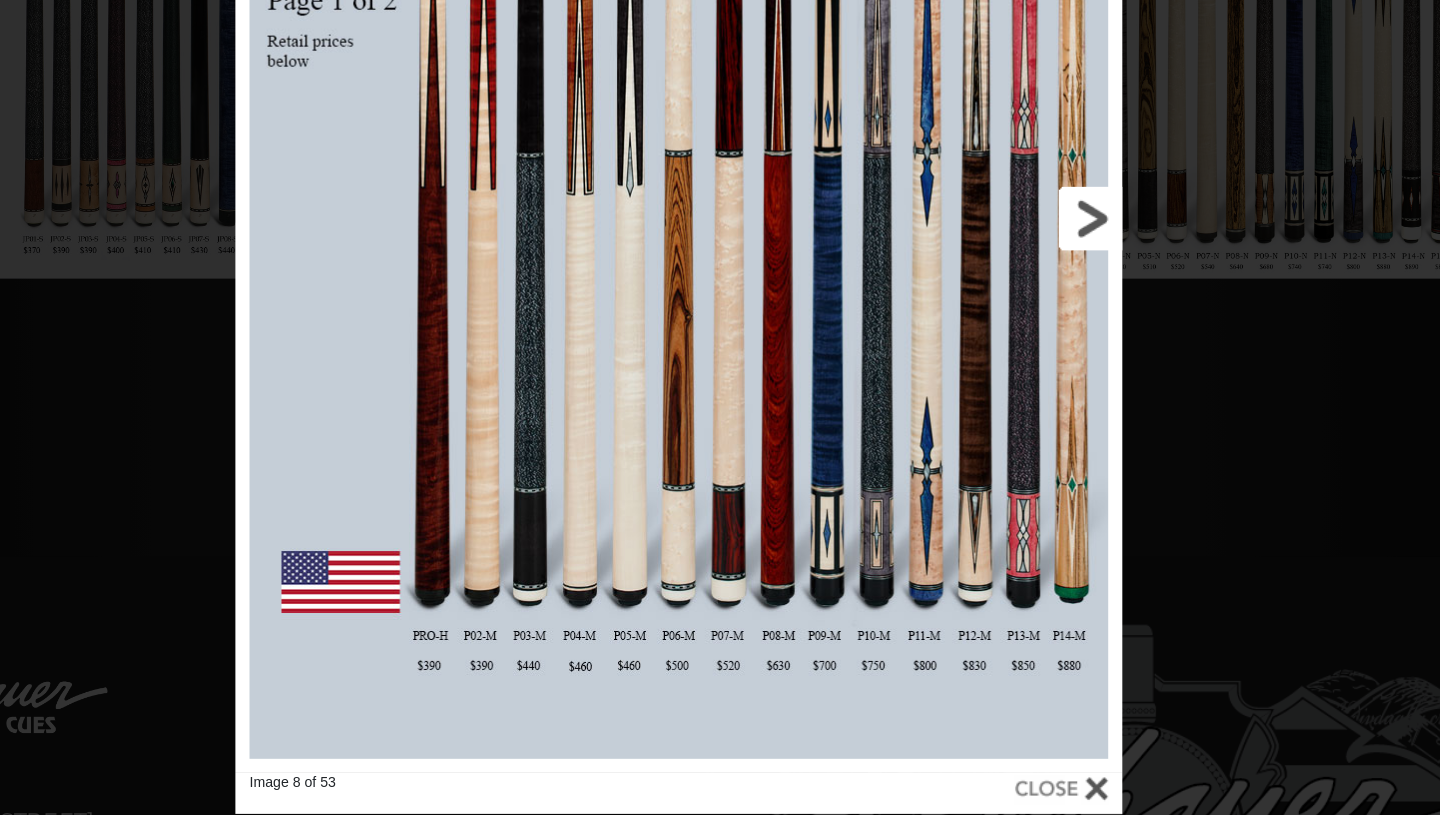 click at bounding box center [892, 376] 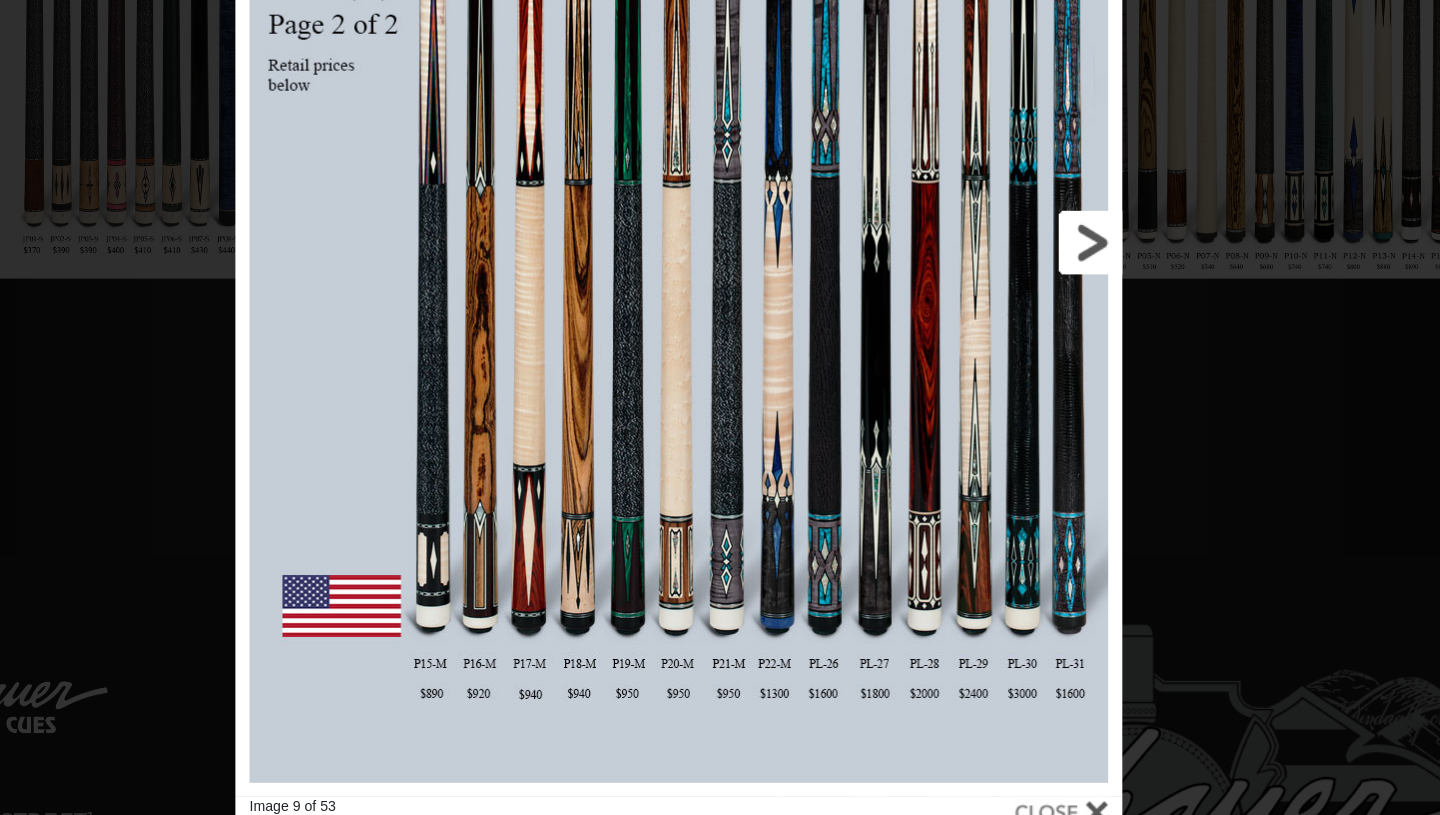 click at bounding box center [892, 393] 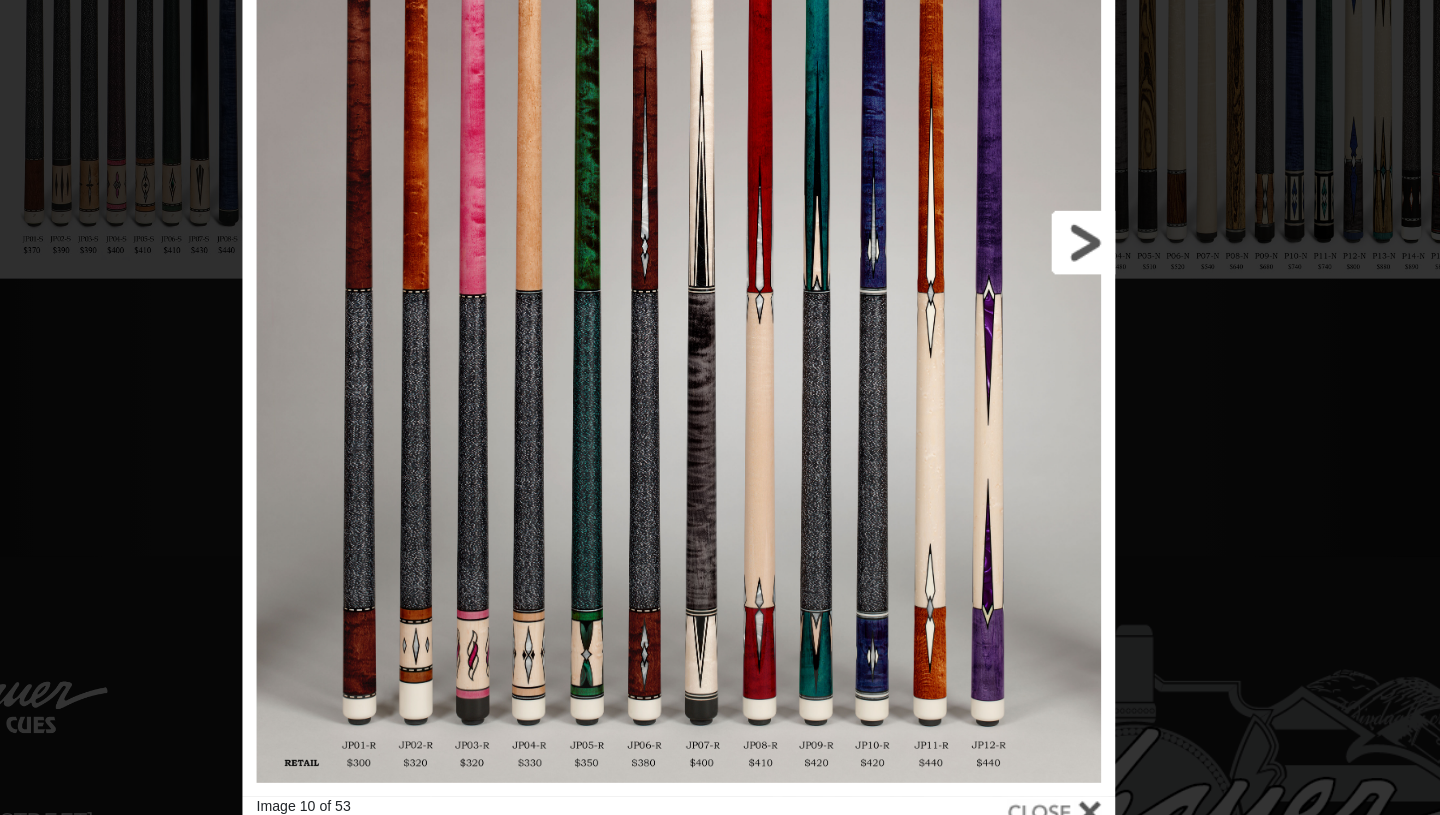 click at bounding box center (890, 393) 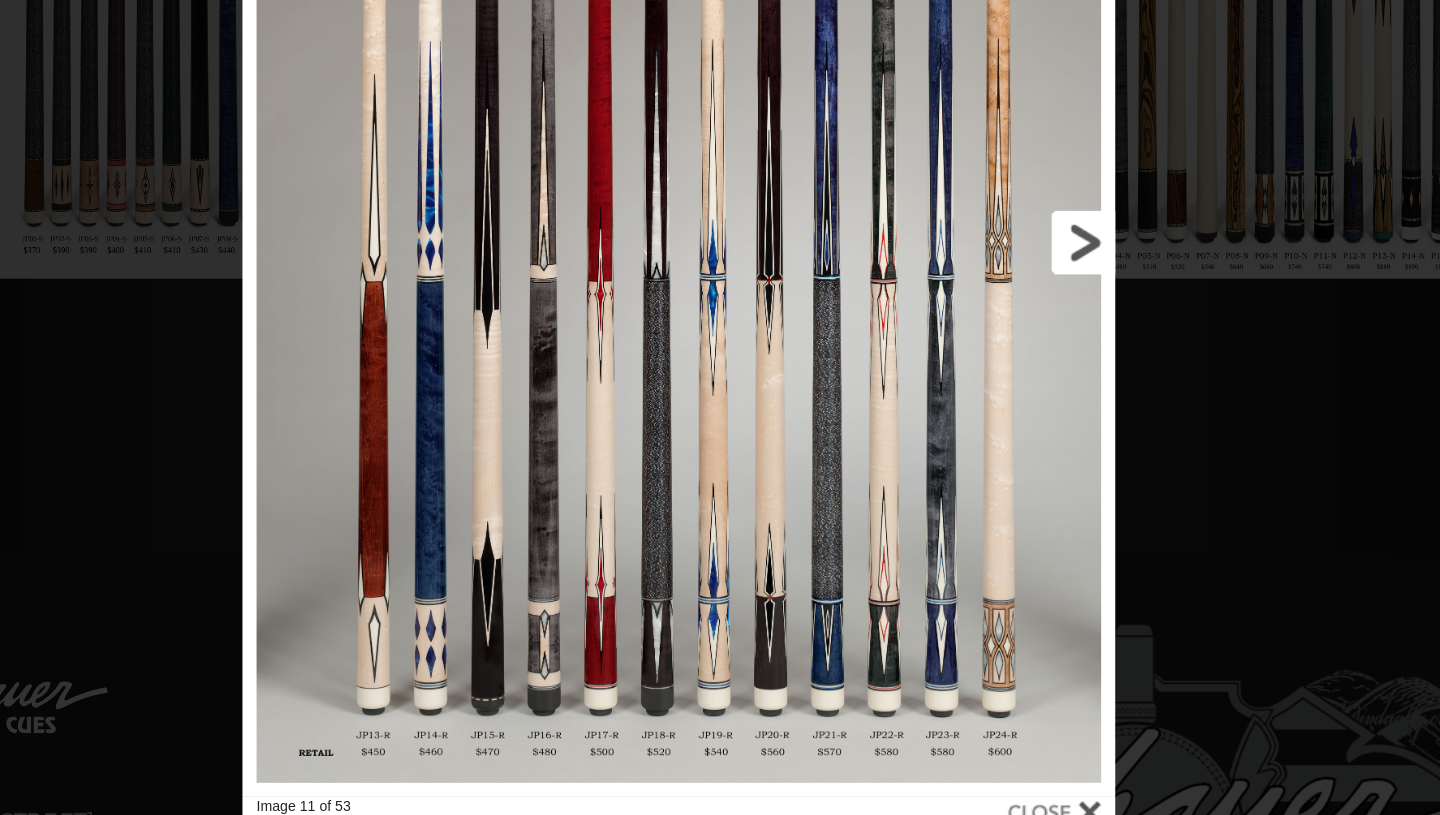 click at bounding box center [890, 393] 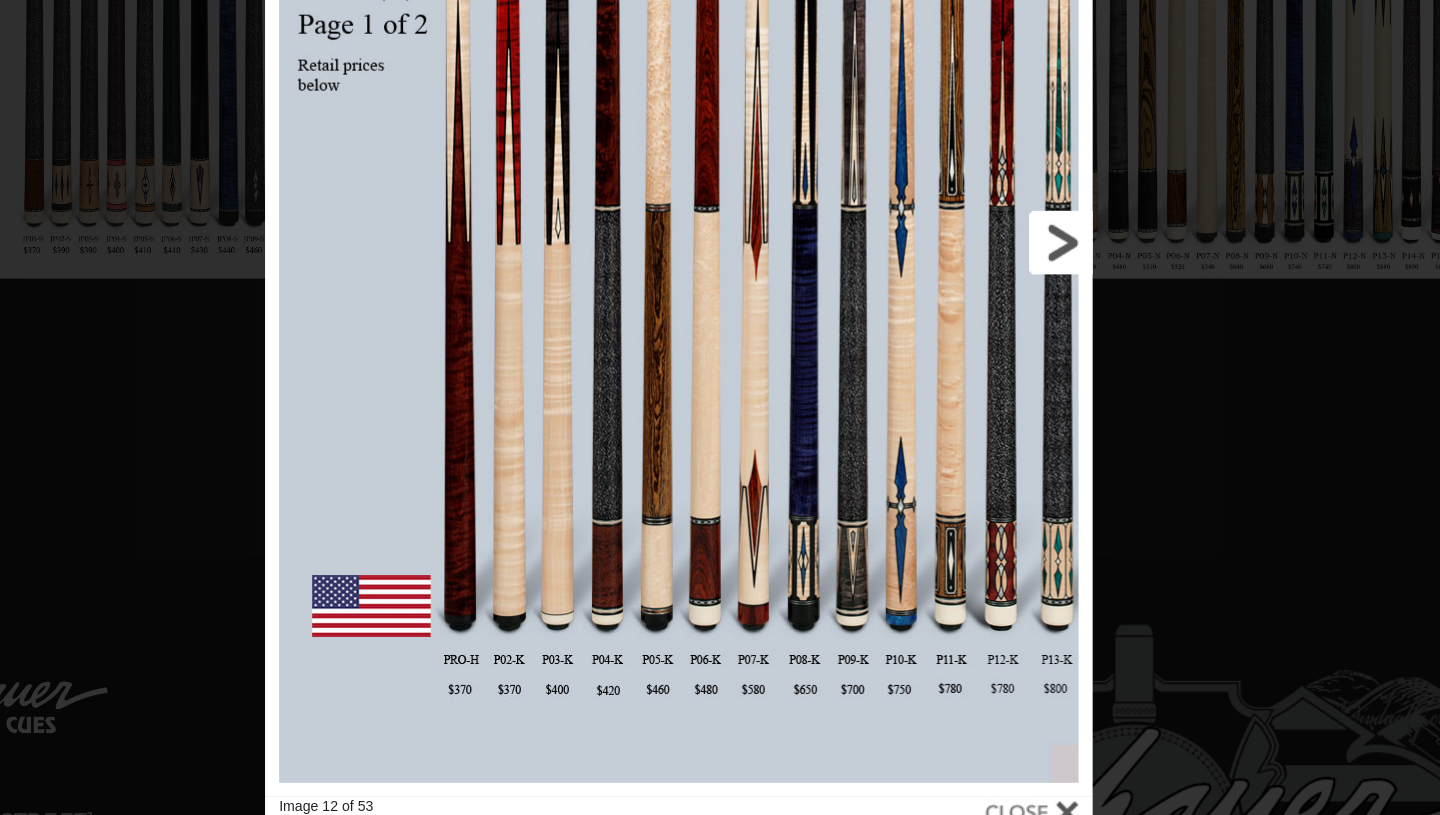 click at bounding box center [881, 393] 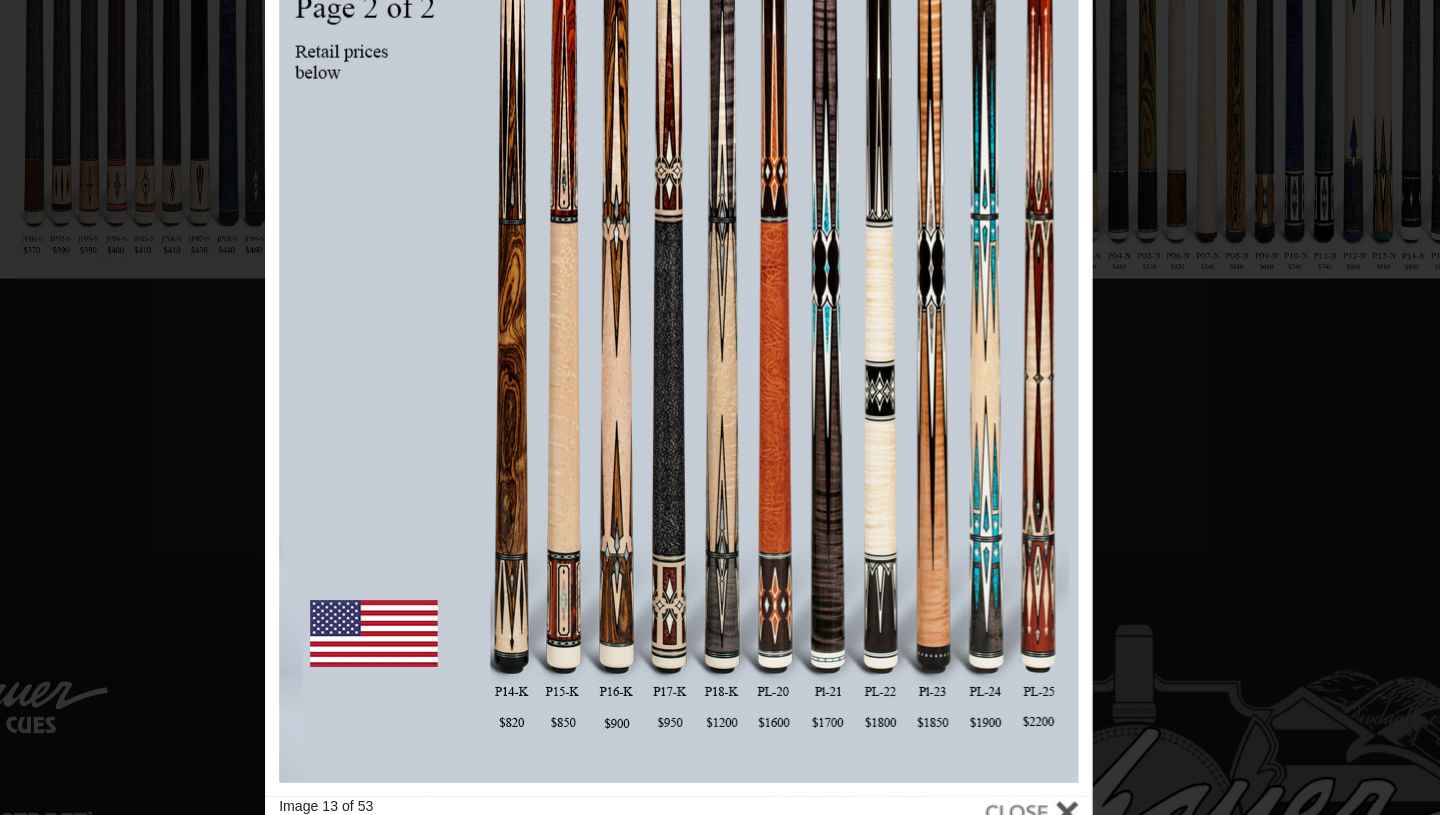 click on "Image 13 of 53" at bounding box center (720, 407) 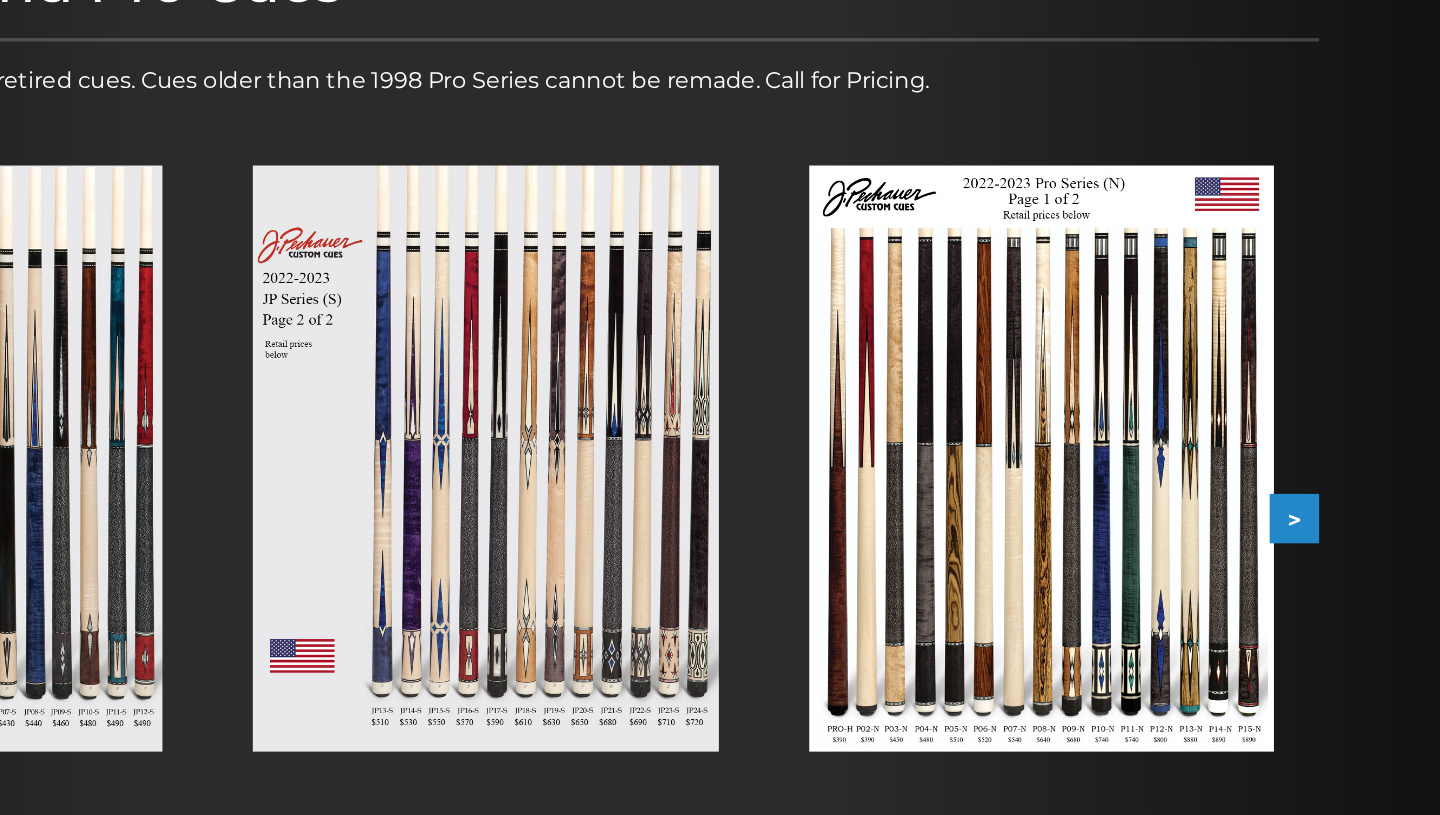 scroll, scrollTop: 309, scrollLeft: 0, axis: vertical 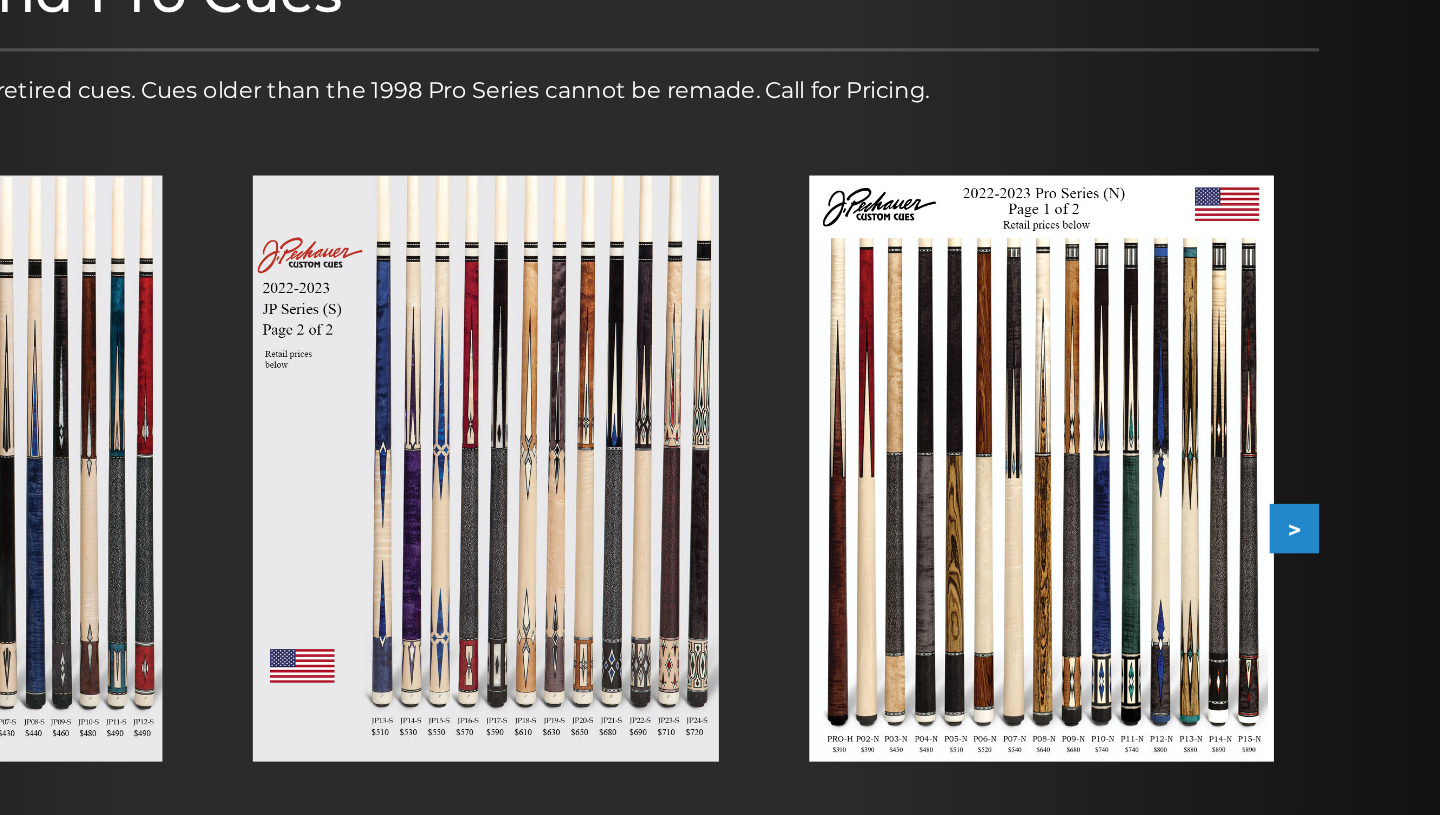 click at bounding box center [1113, 331] 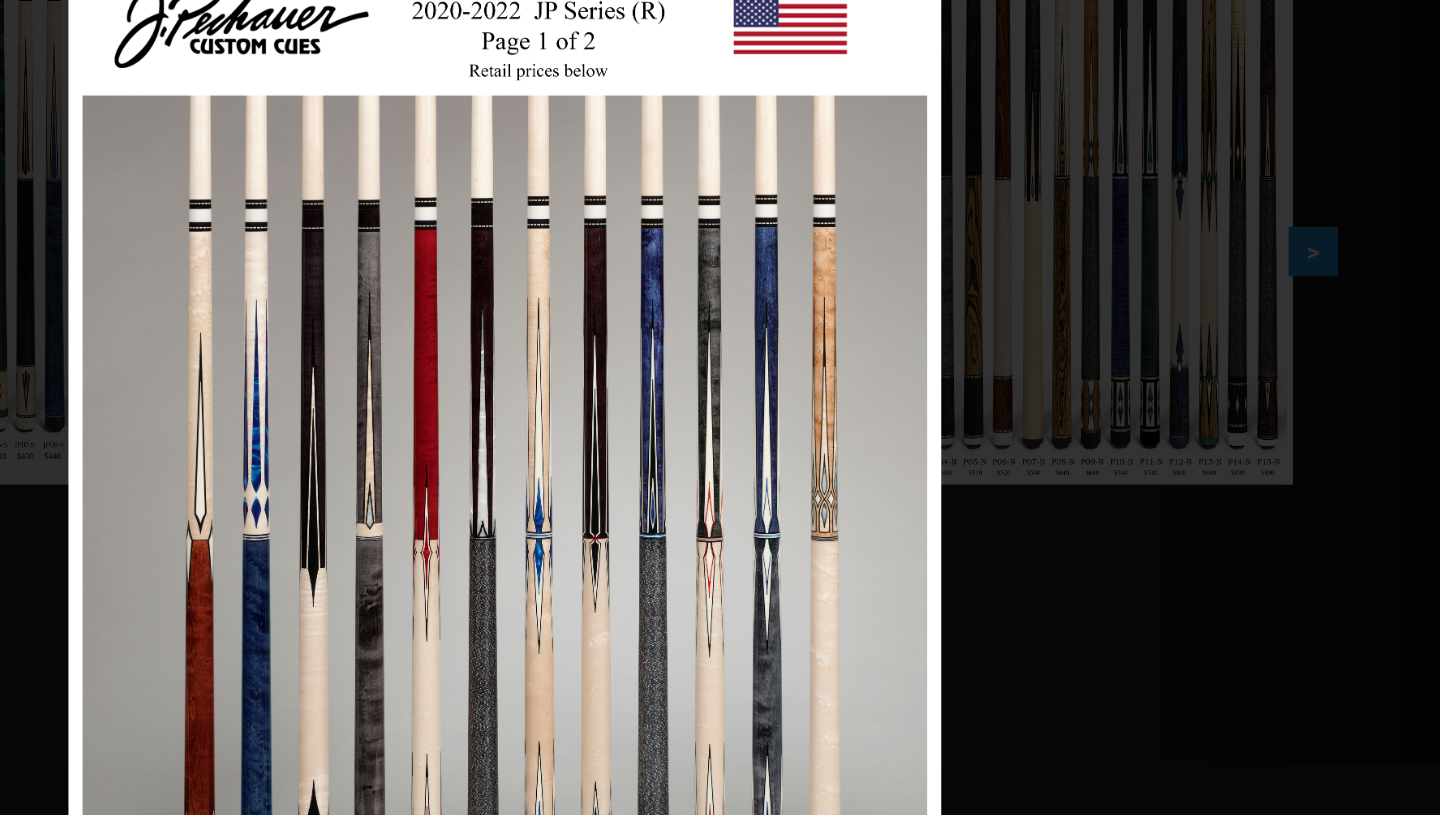 scroll, scrollTop: 494, scrollLeft: 0, axis: vertical 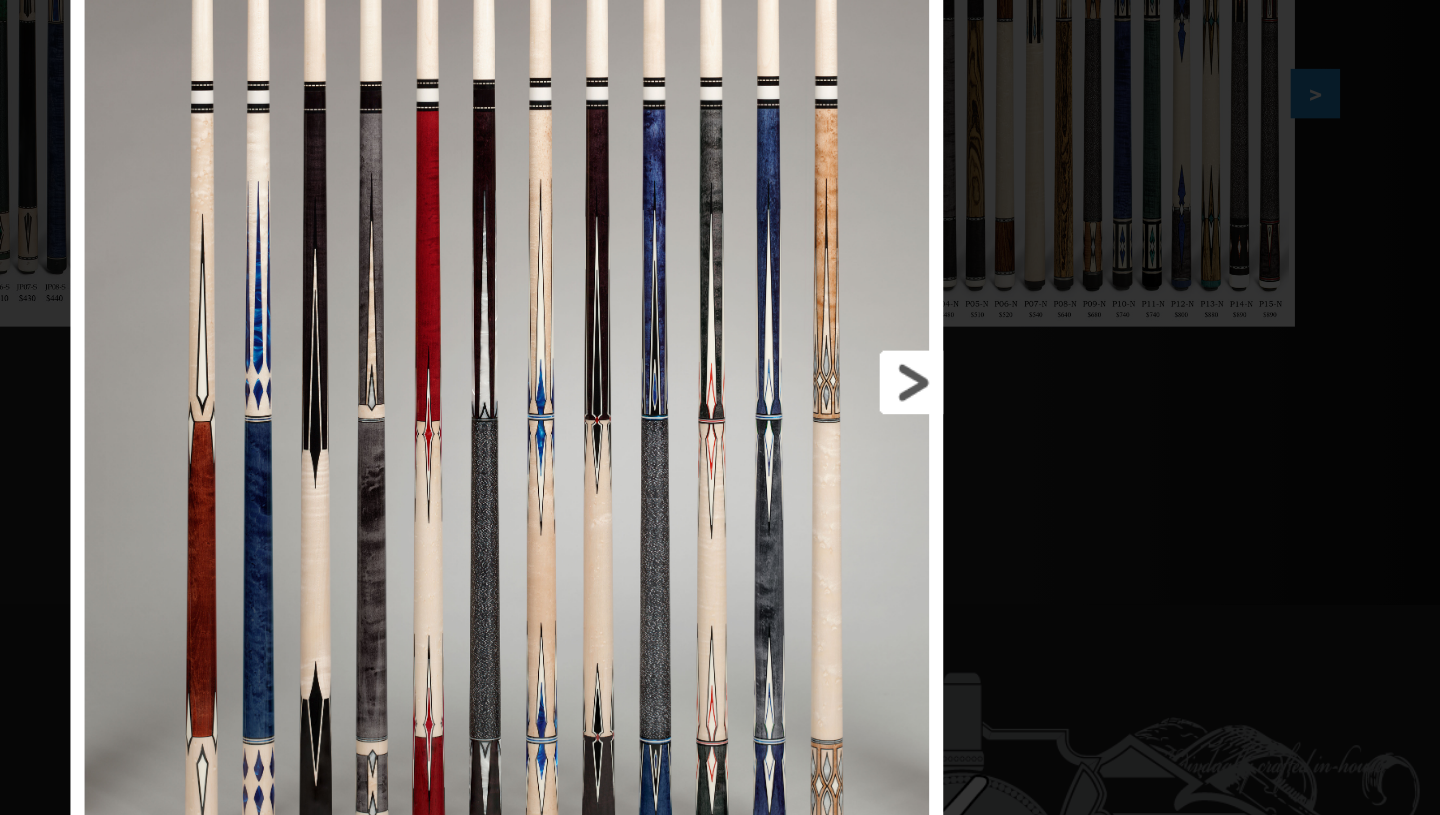 click at bounding box center [890, 393] 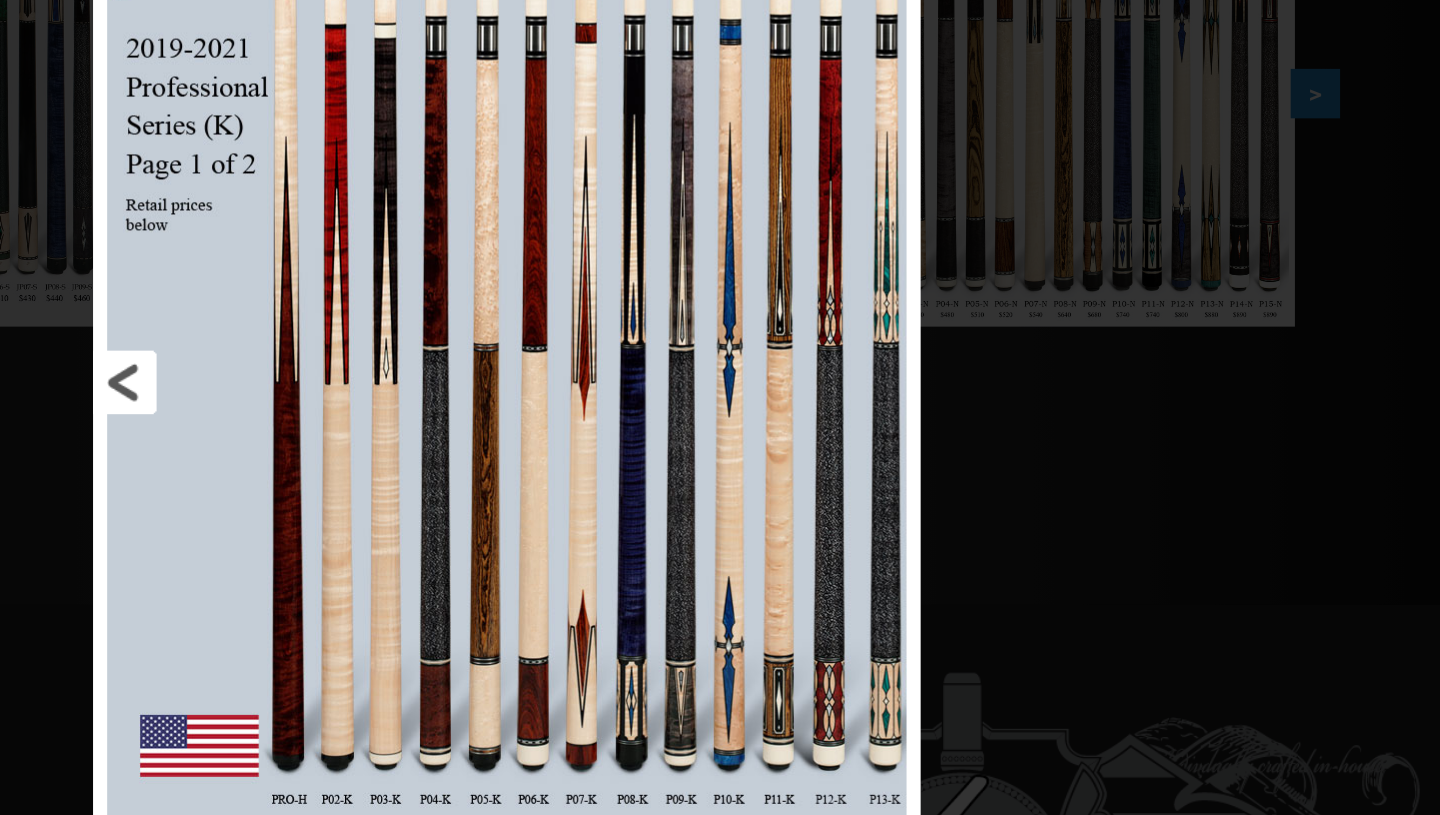click at bounding box center [559, 393] 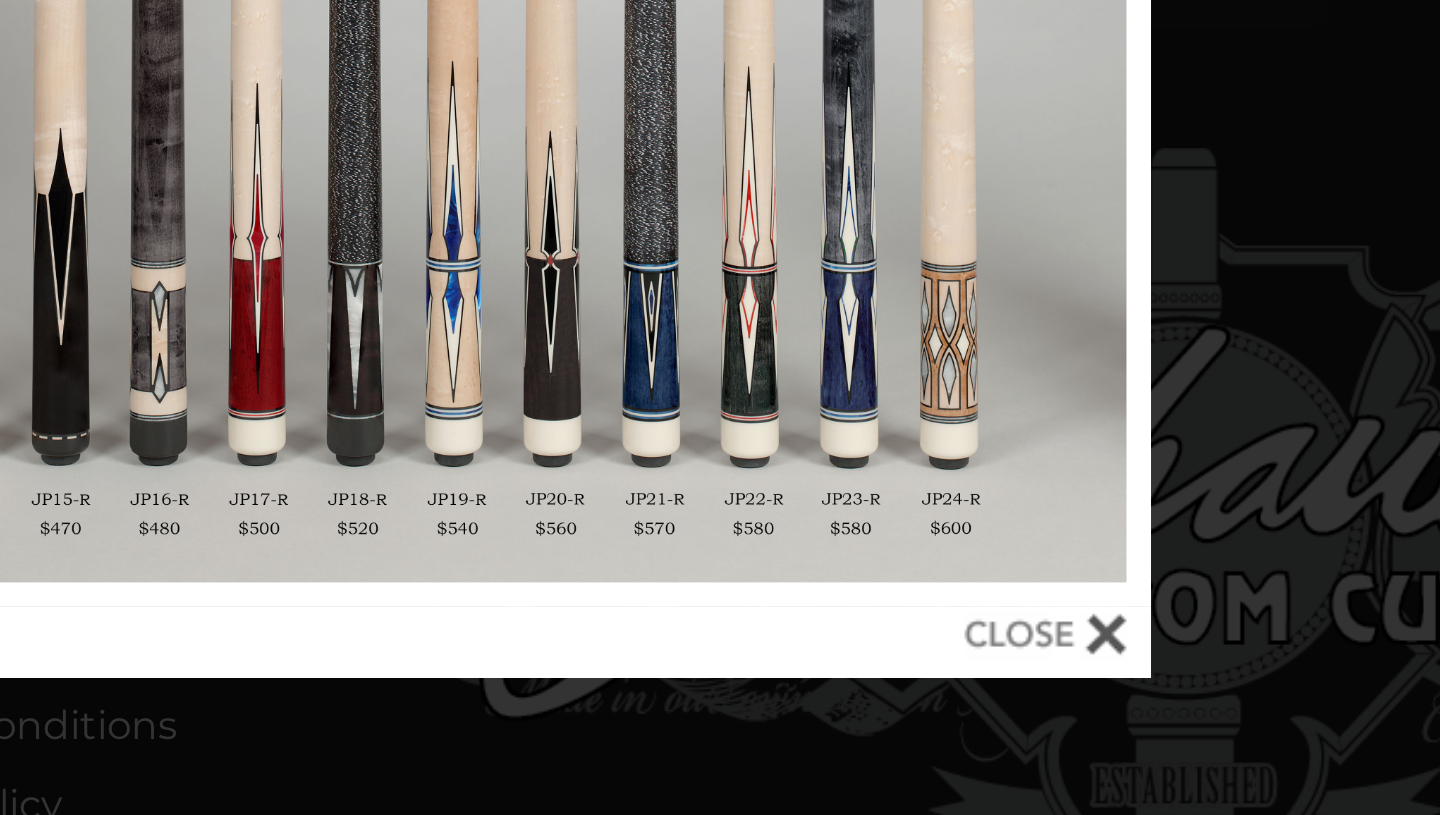 scroll, scrollTop: 550, scrollLeft: 0, axis: vertical 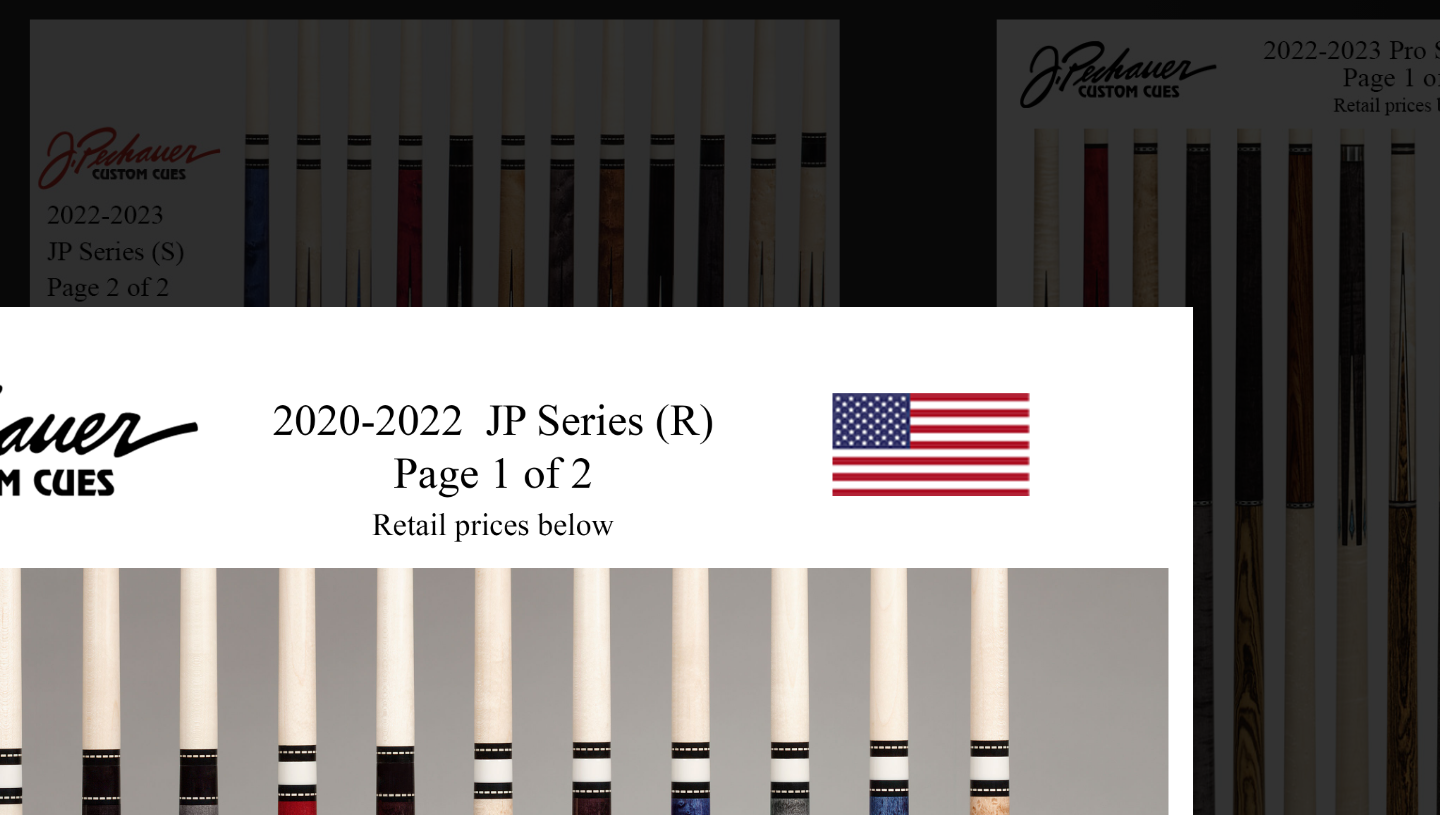 click at bounding box center (720, 740) 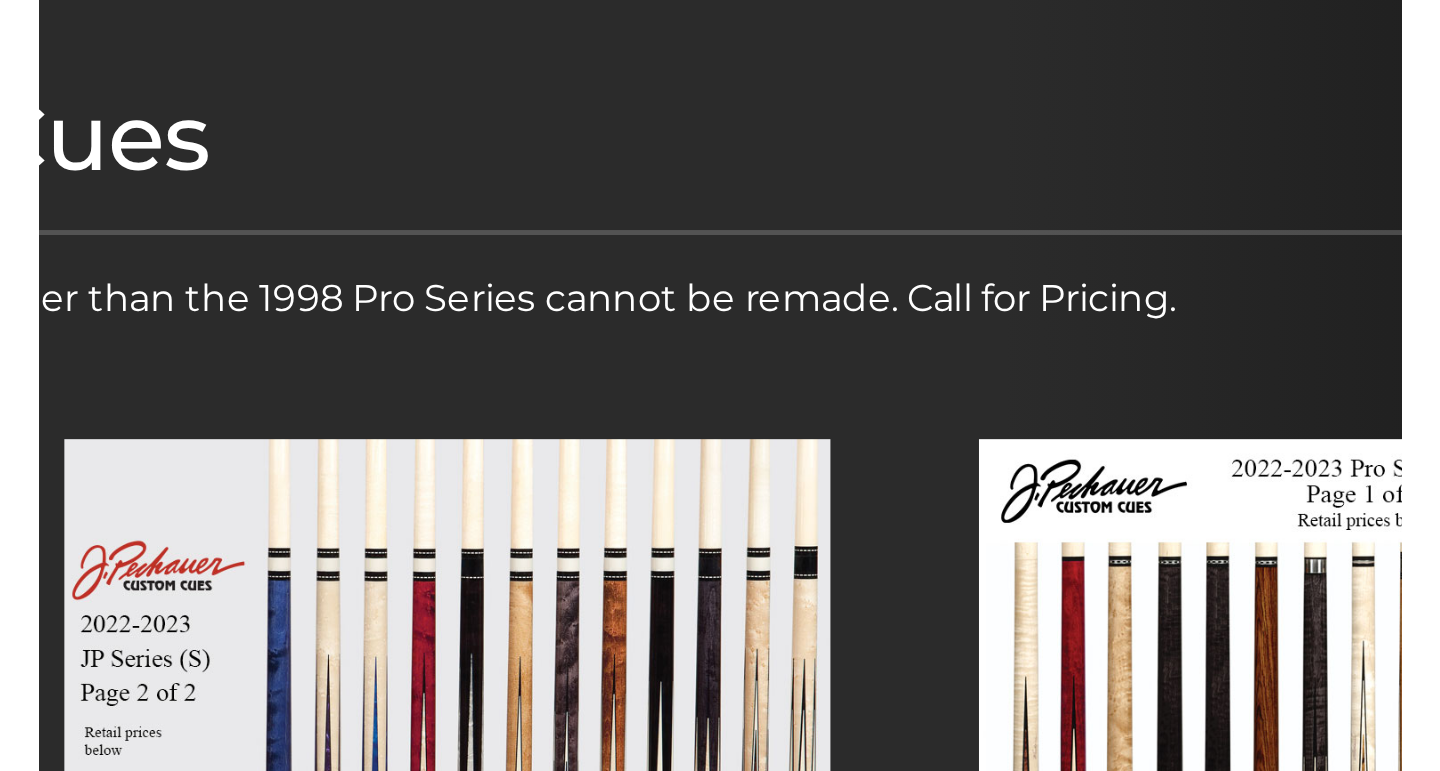 scroll, scrollTop: 240, scrollLeft: 0, axis: vertical 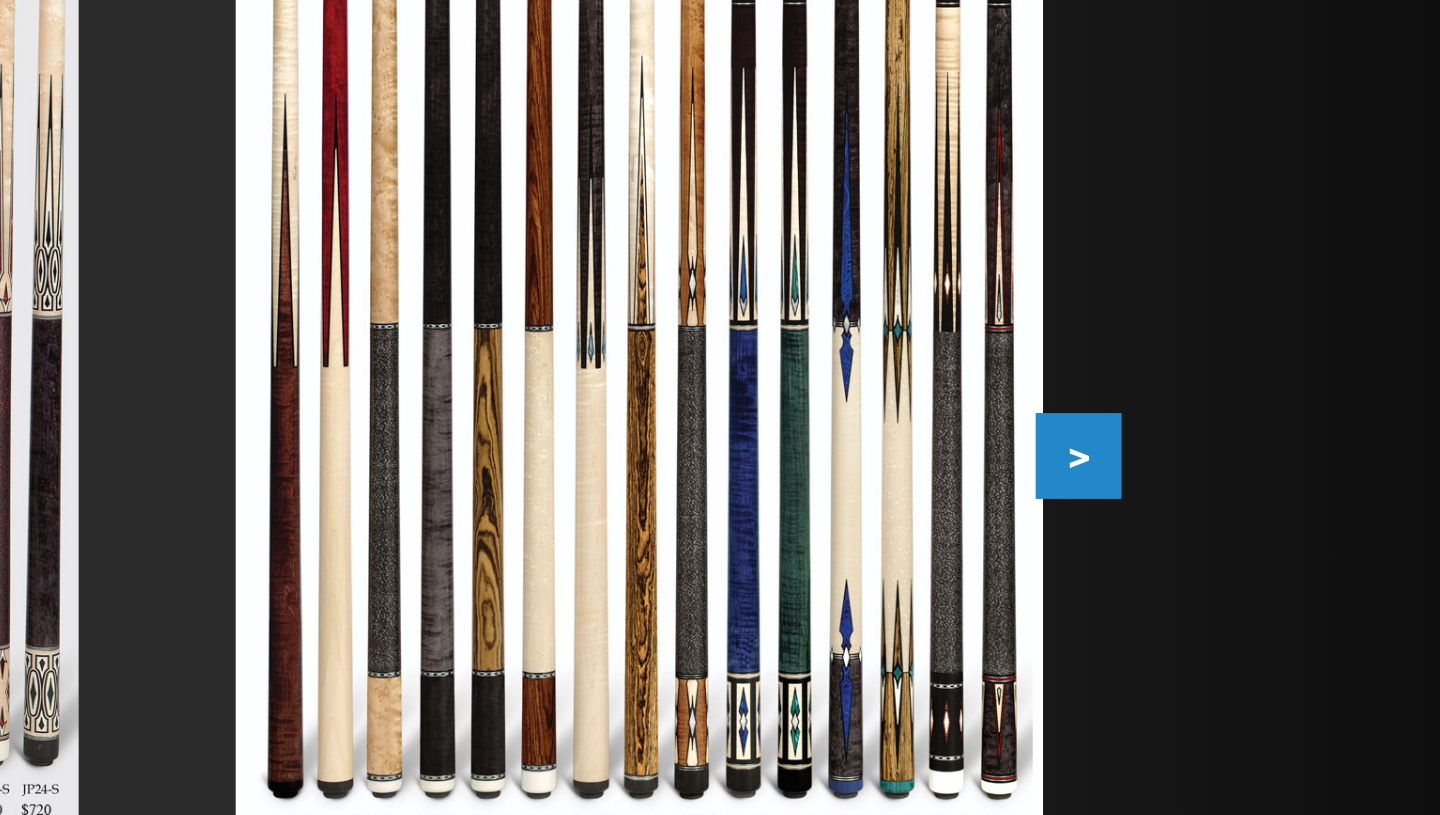 click on ">" at bounding box center (1292, 443) 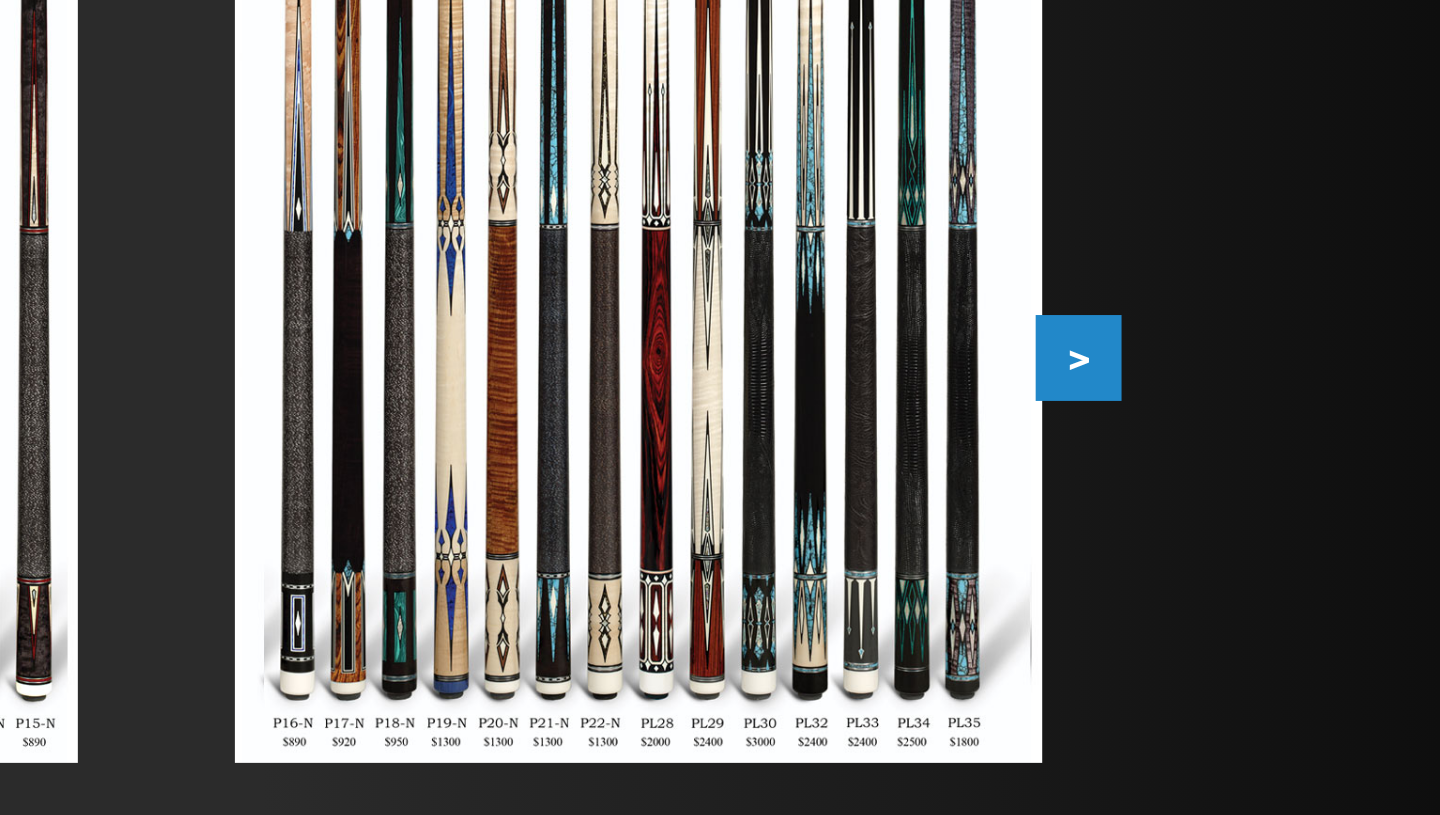 type 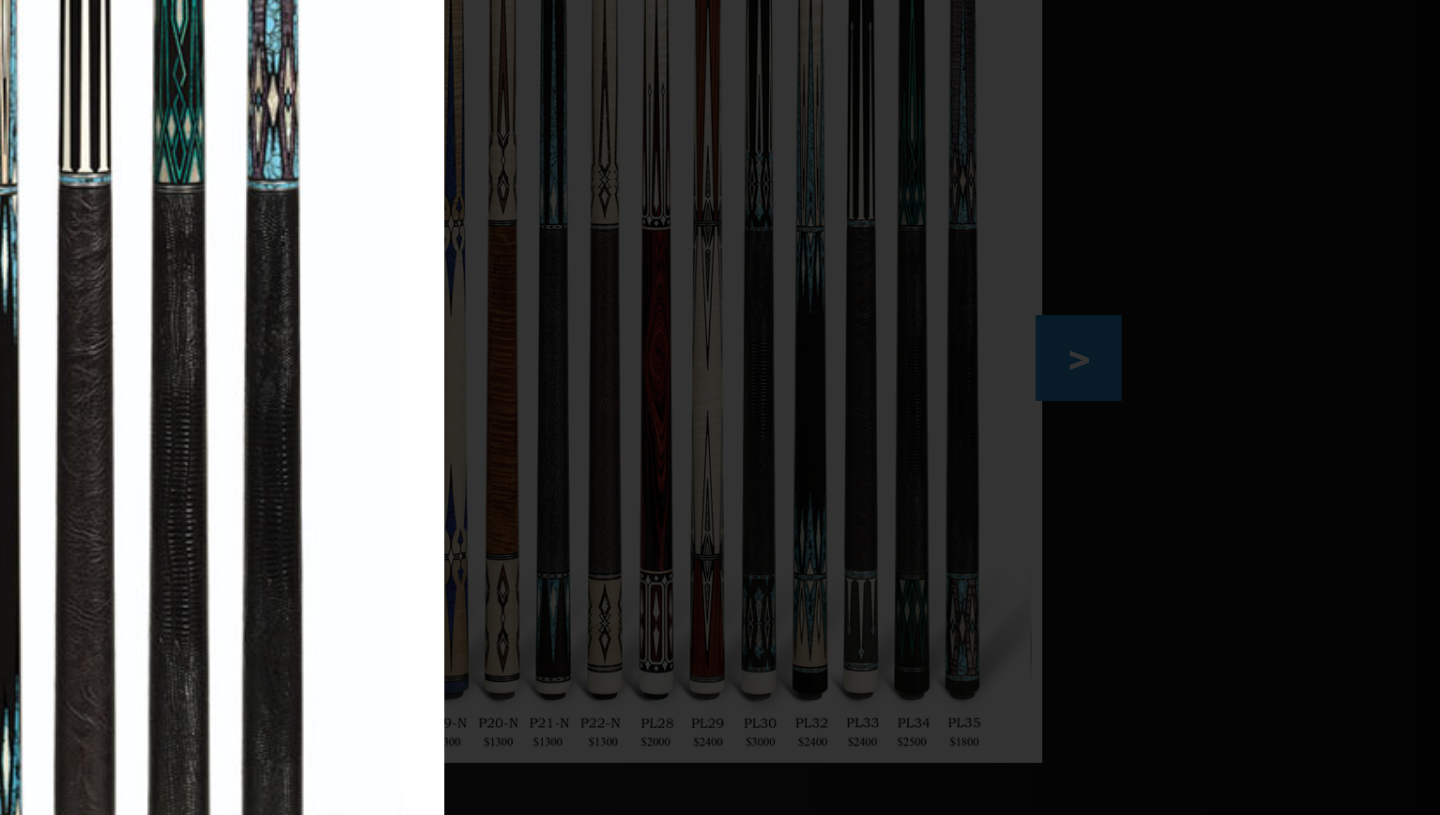 click on "Image 7 of 53" at bounding box center (720, 407) 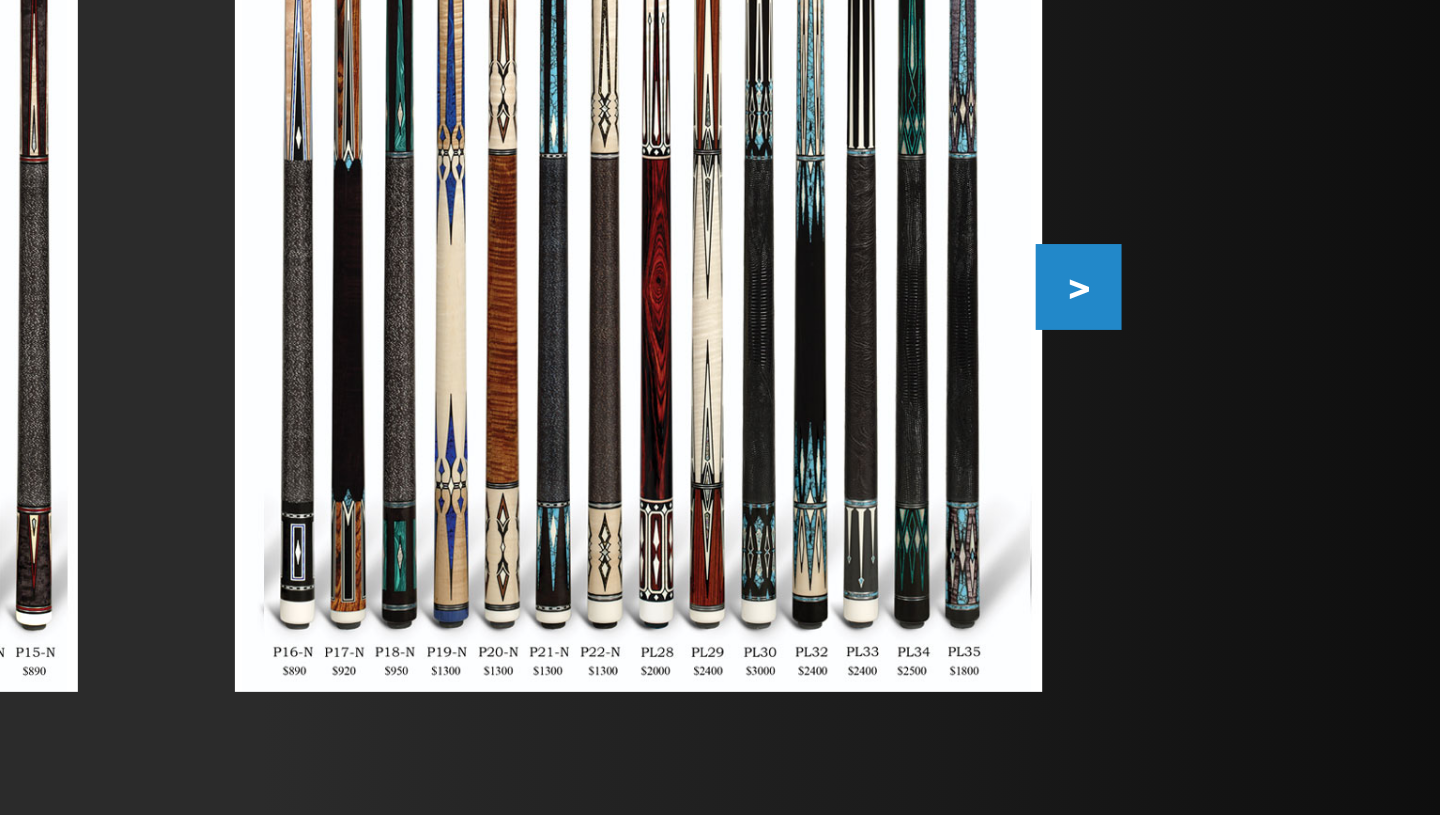 click on ">" at bounding box center (1292, 443) 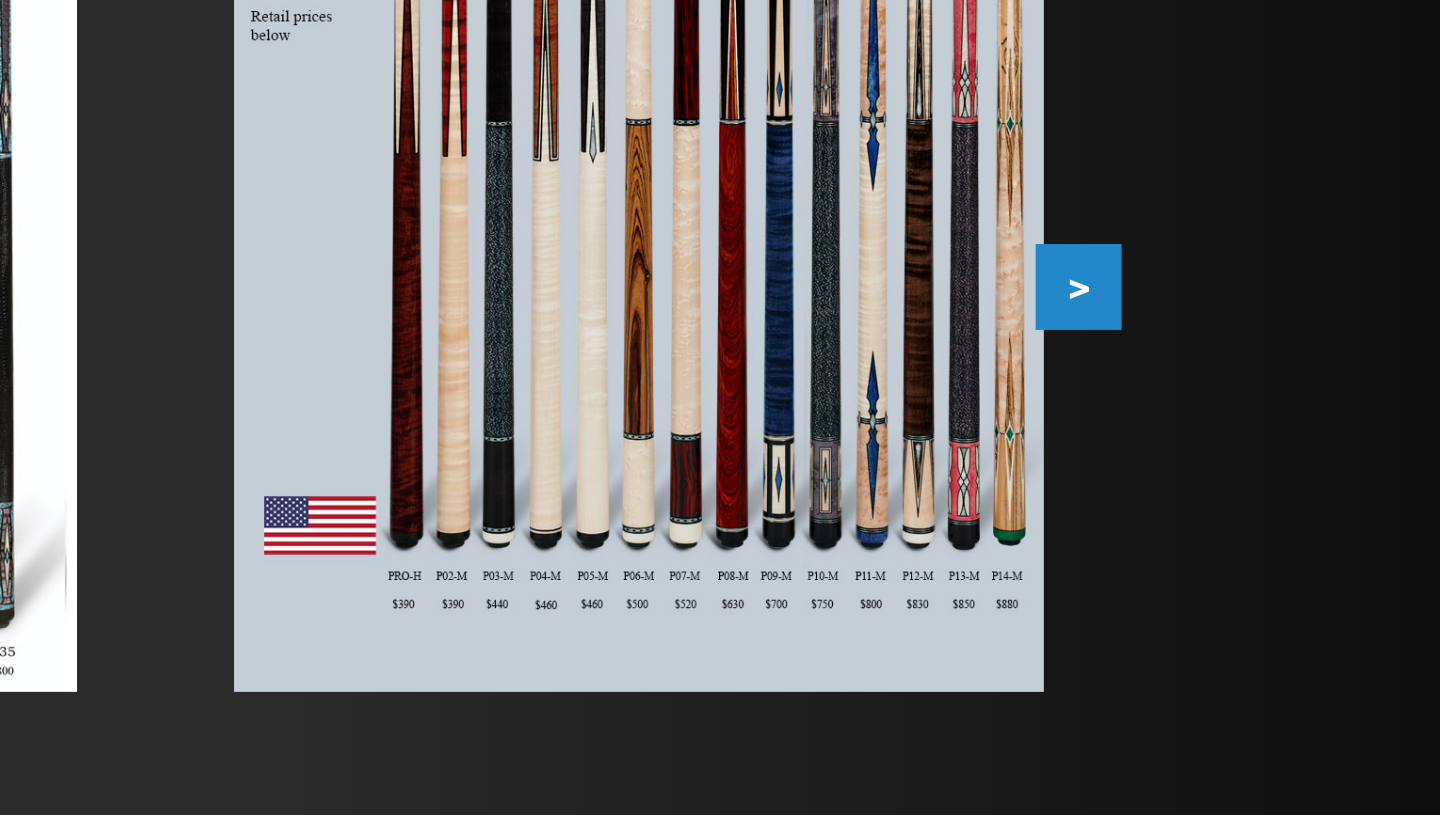 click on ">" at bounding box center [1292, 443] 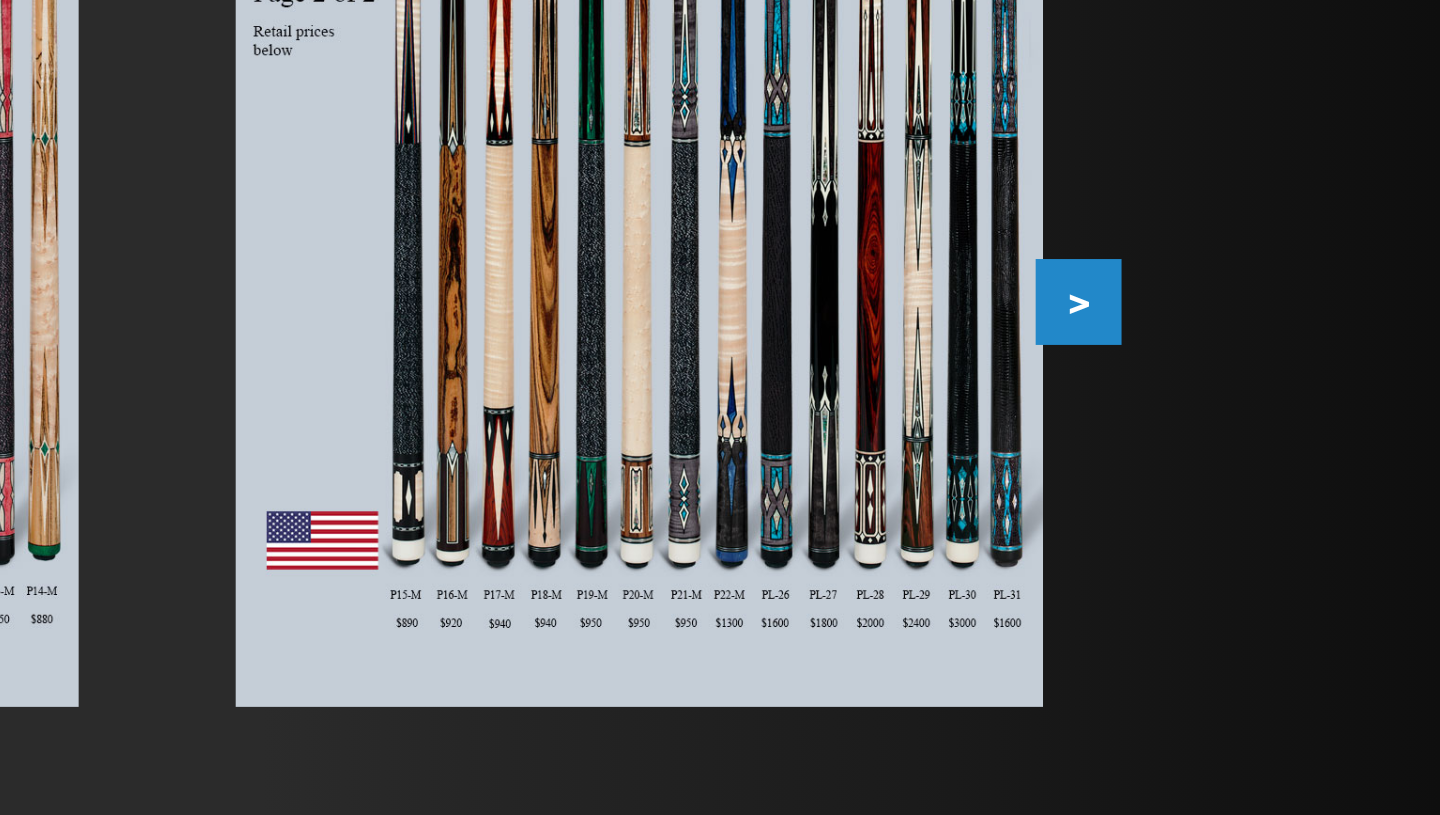click on ">" at bounding box center [1292, 443] 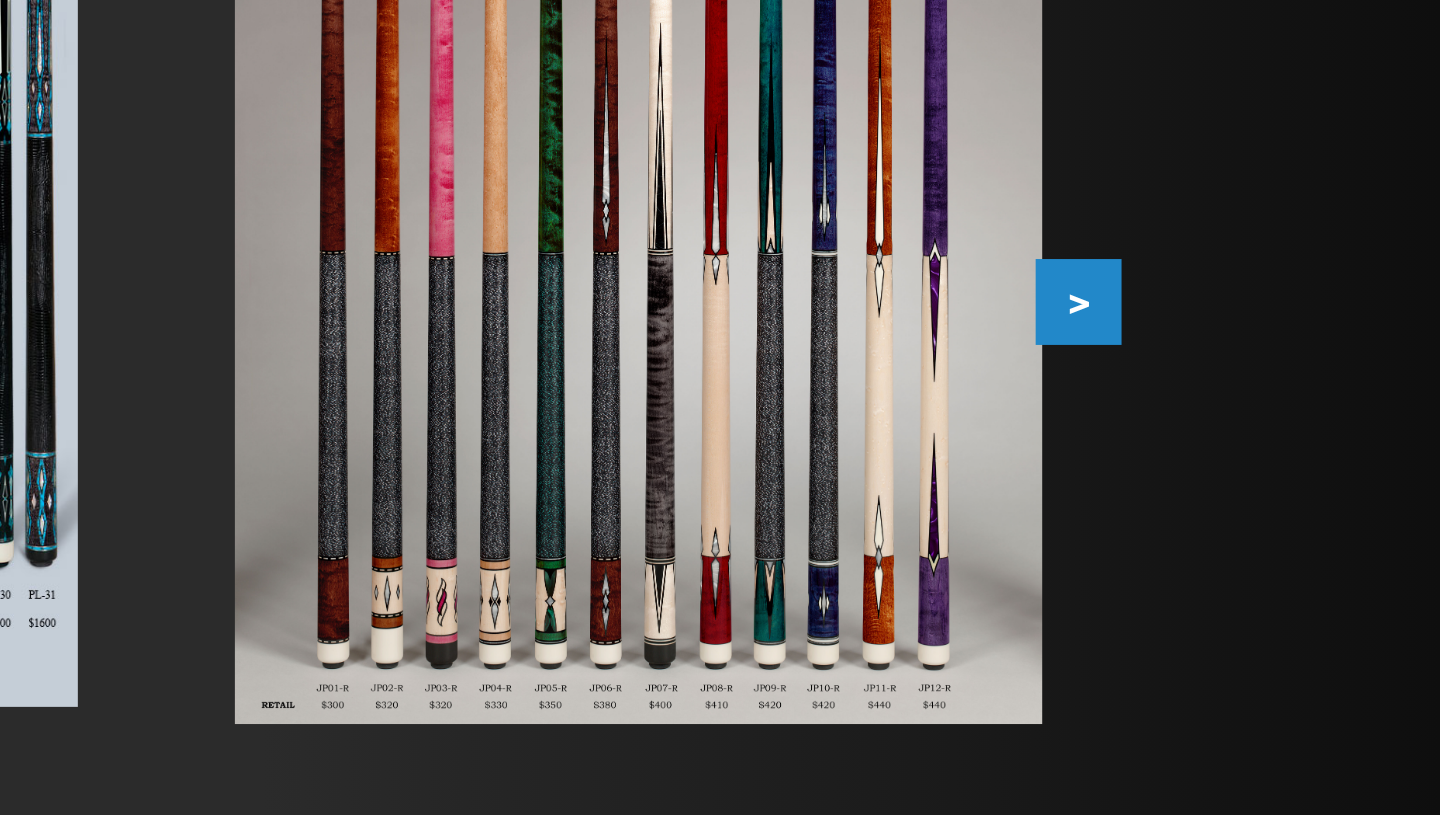 click on ">" at bounding box center (1292, 443) 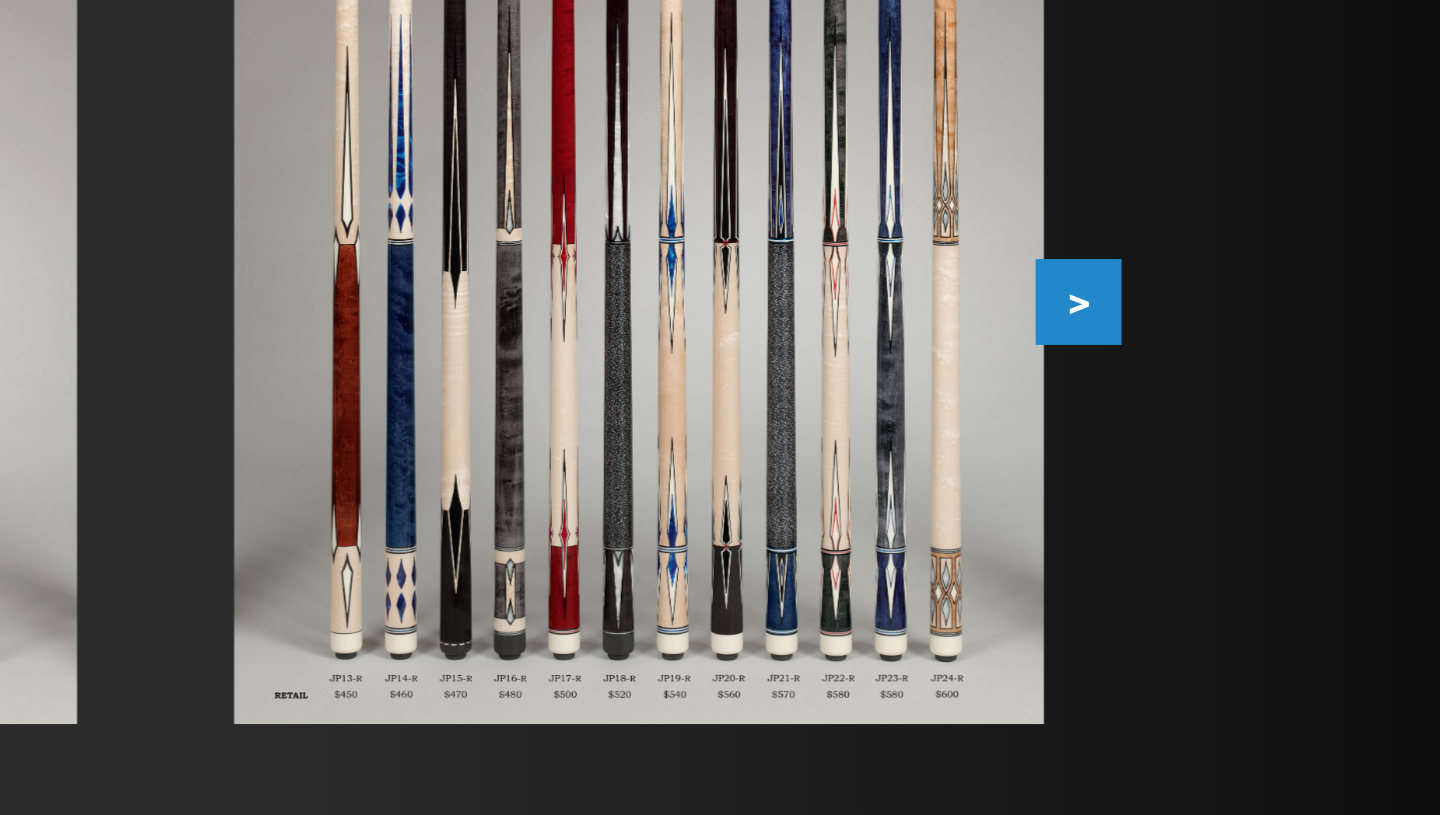 click on ">" at bounding box center (1292, 443) 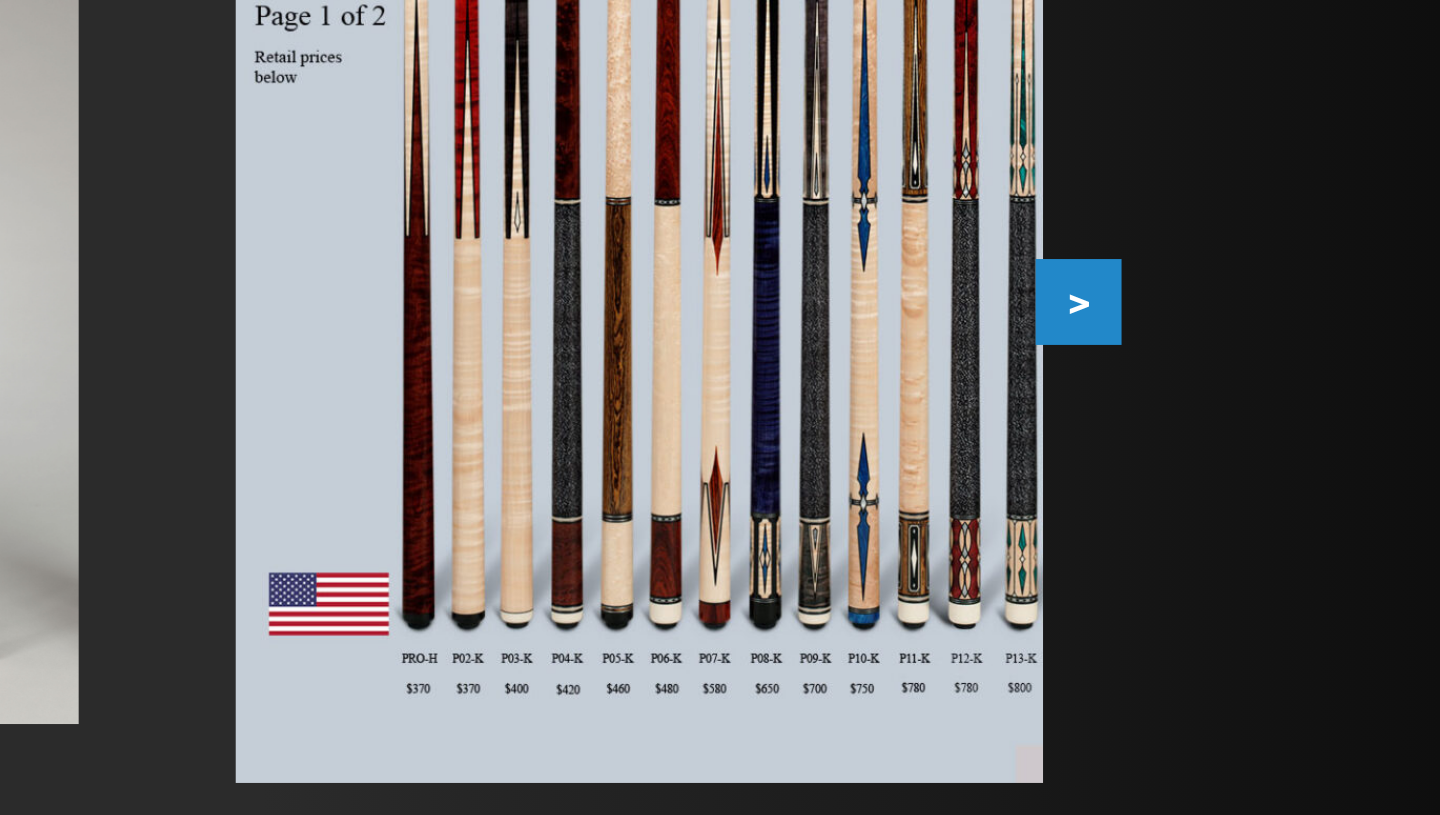 click on ">" at bounding box center [1292, 443] 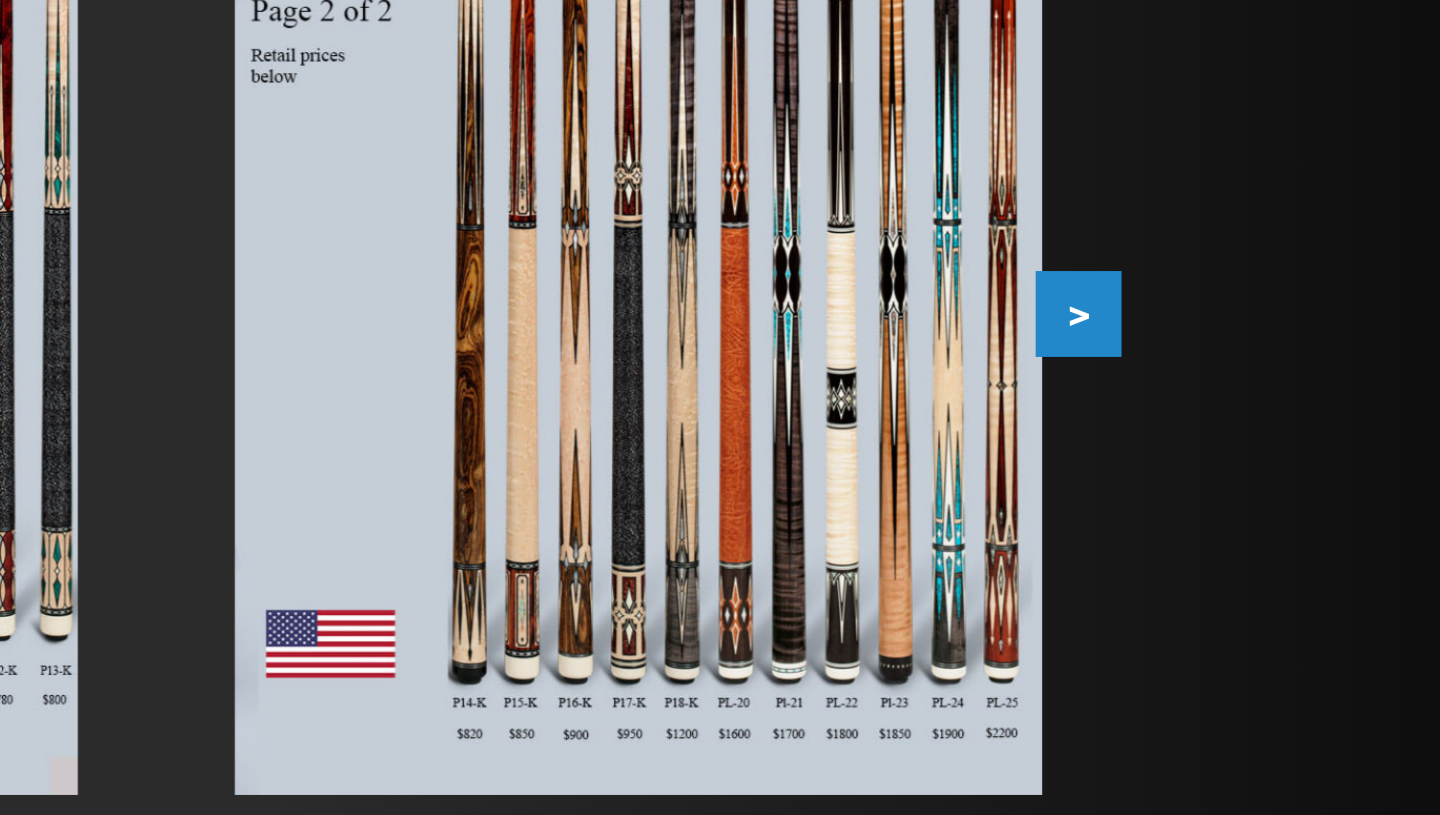 click on ">" at bounding box center [1292, 443] 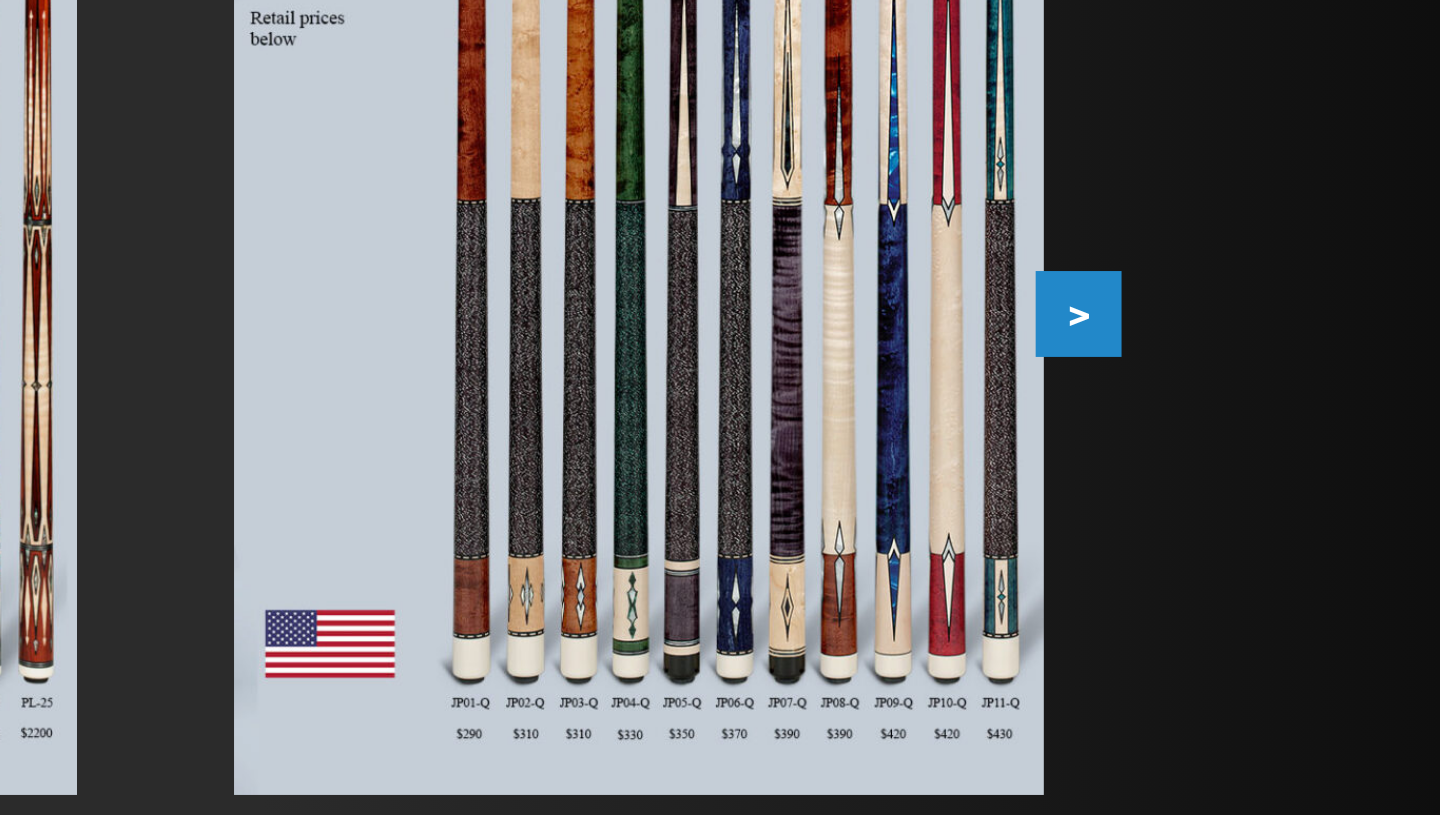 click on ">" at bounding box center [1292, 443] 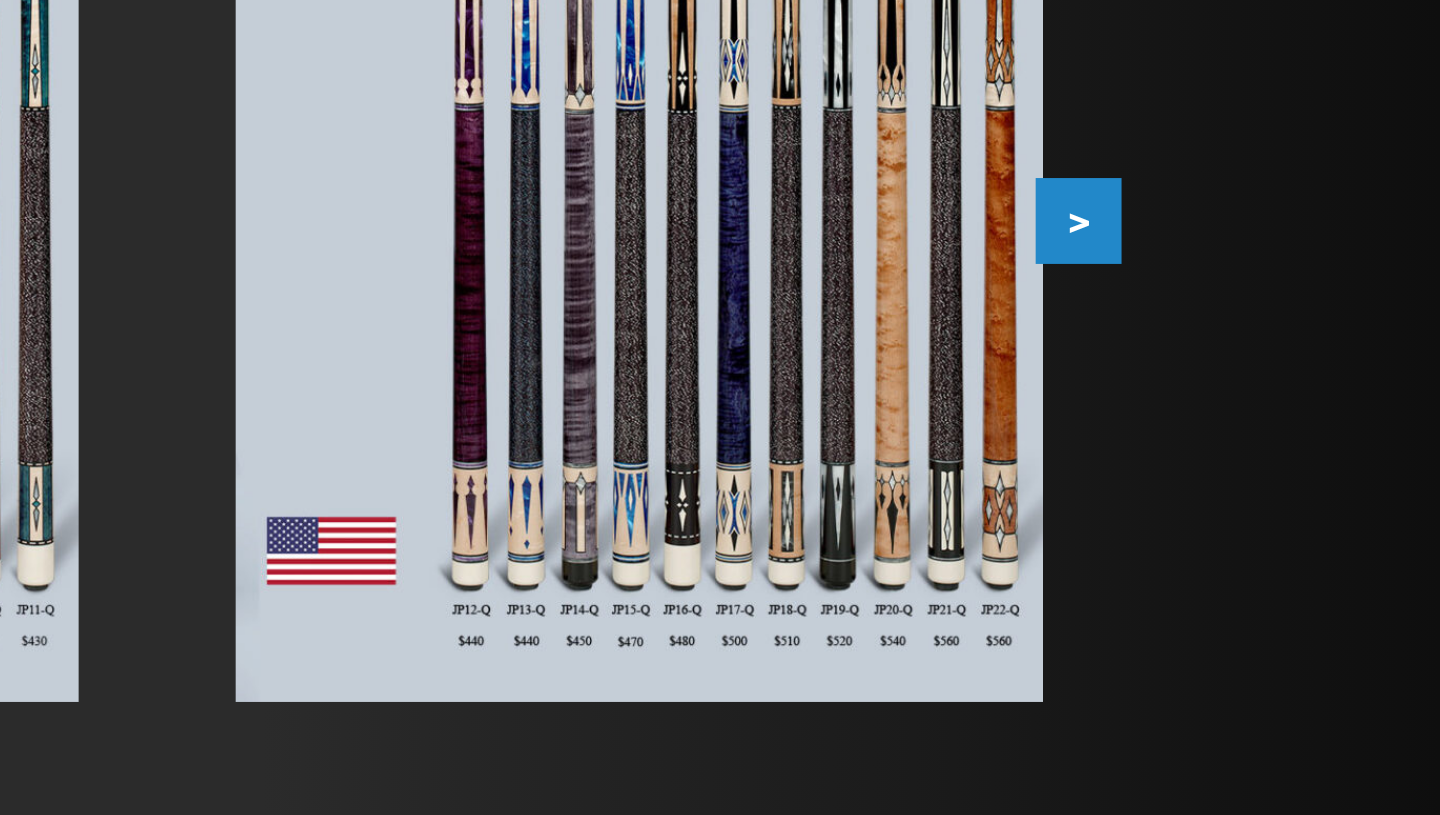 click on ">" at bounding box center [1292, 443] 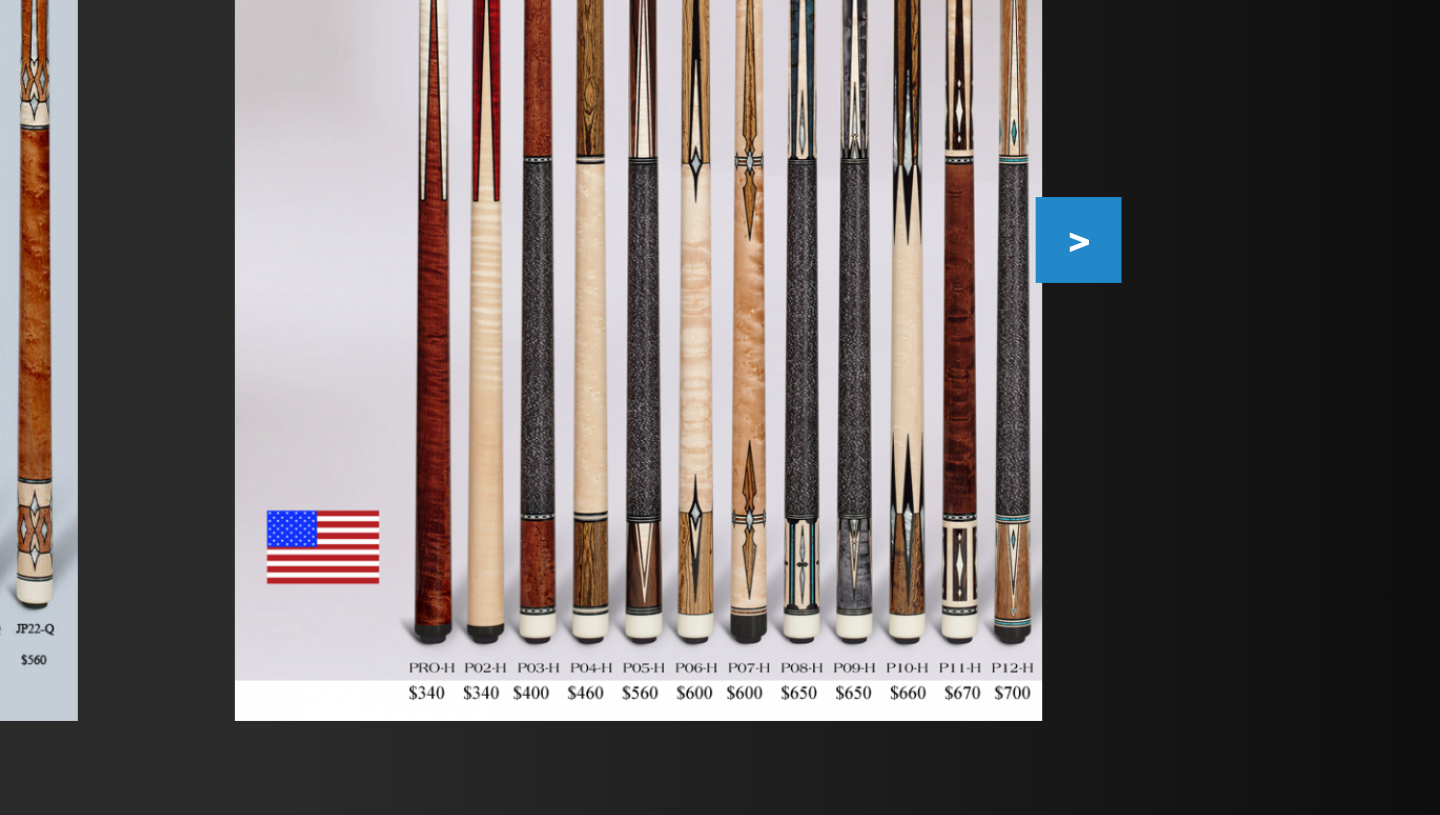click on ">" at bounding box center (1292, 443) 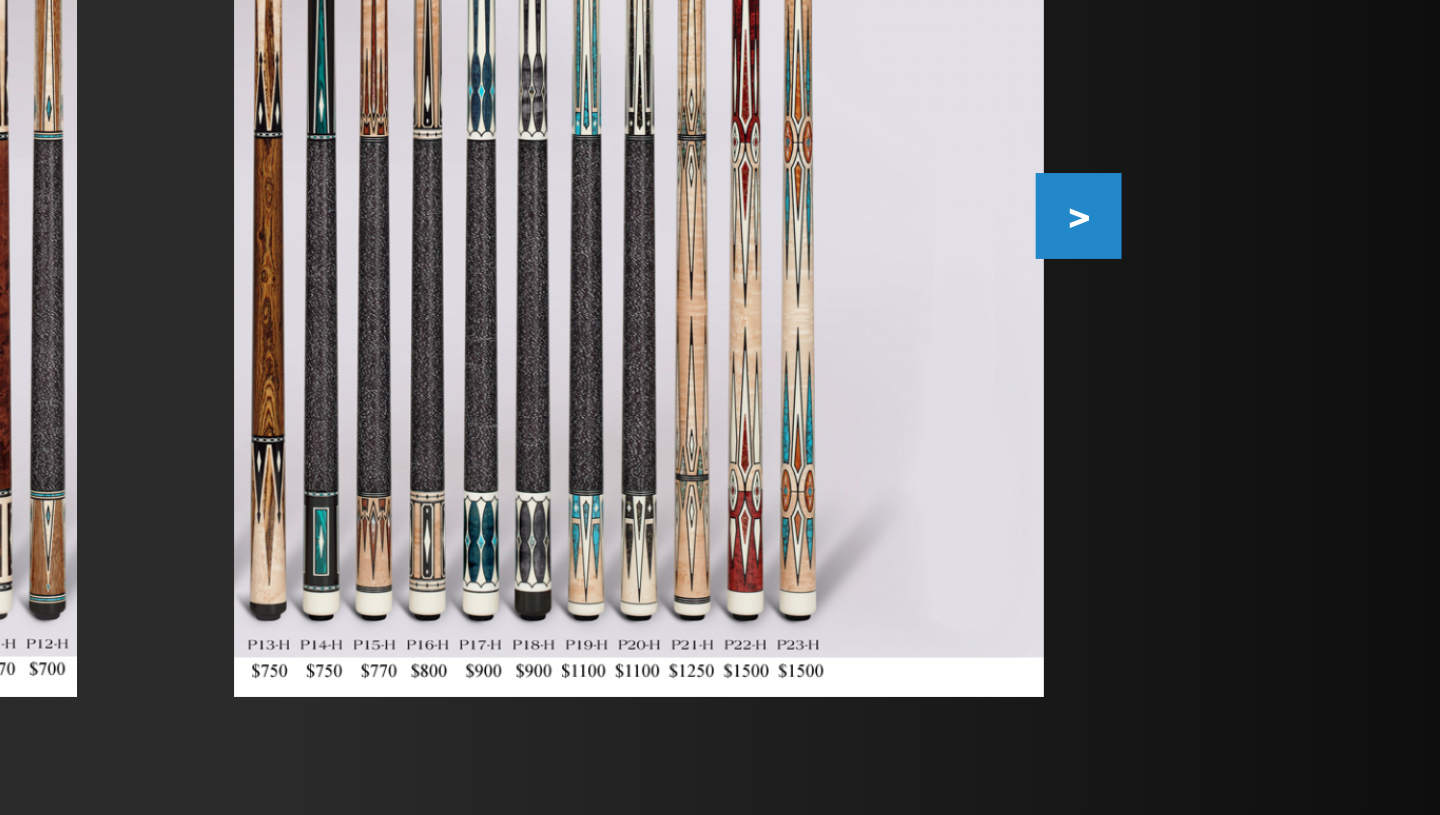 click on ">" at bounding box center (1292, 443) 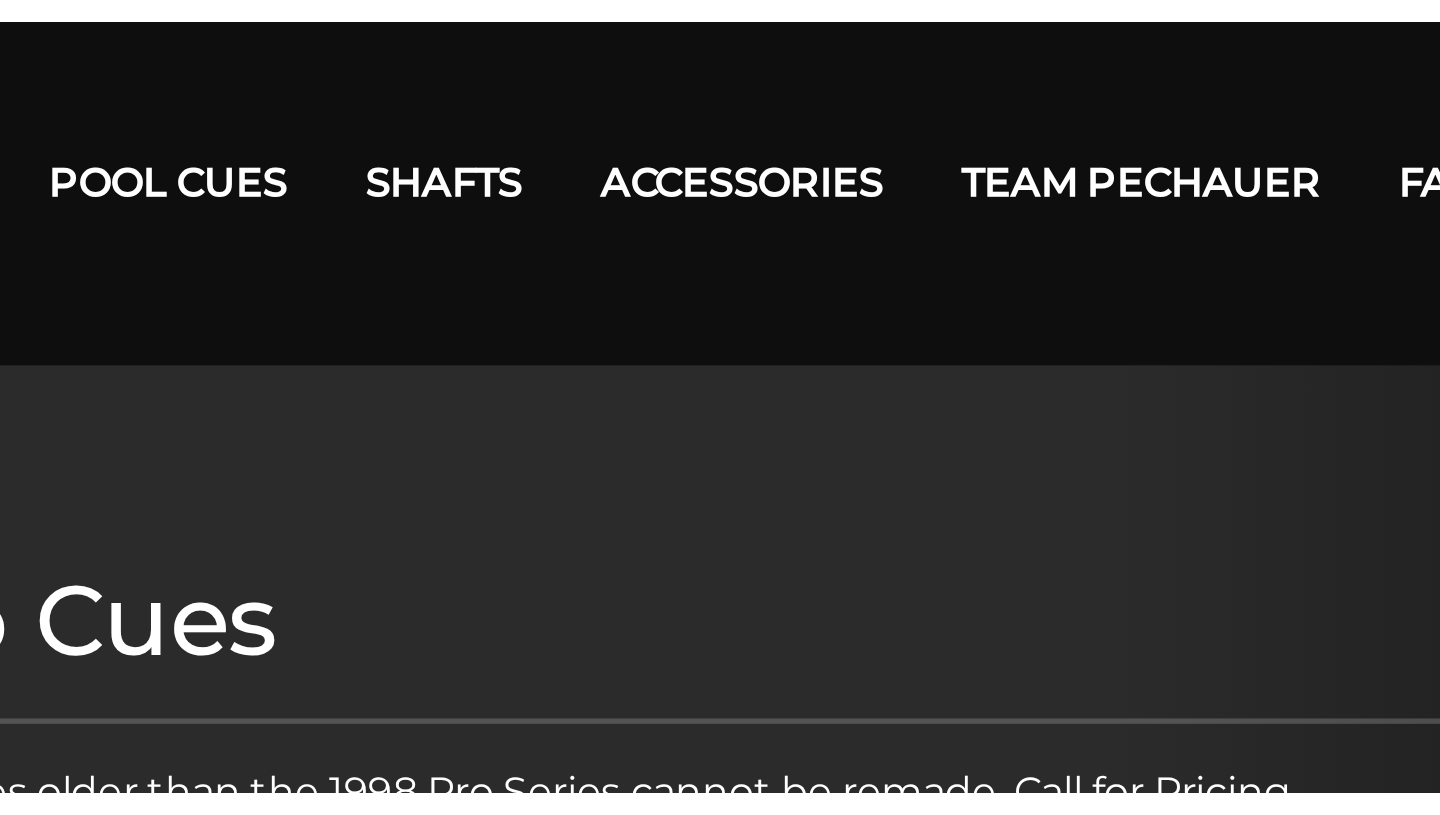 scroll, scrollTop: 0, scrollLeft: 0, axis: both 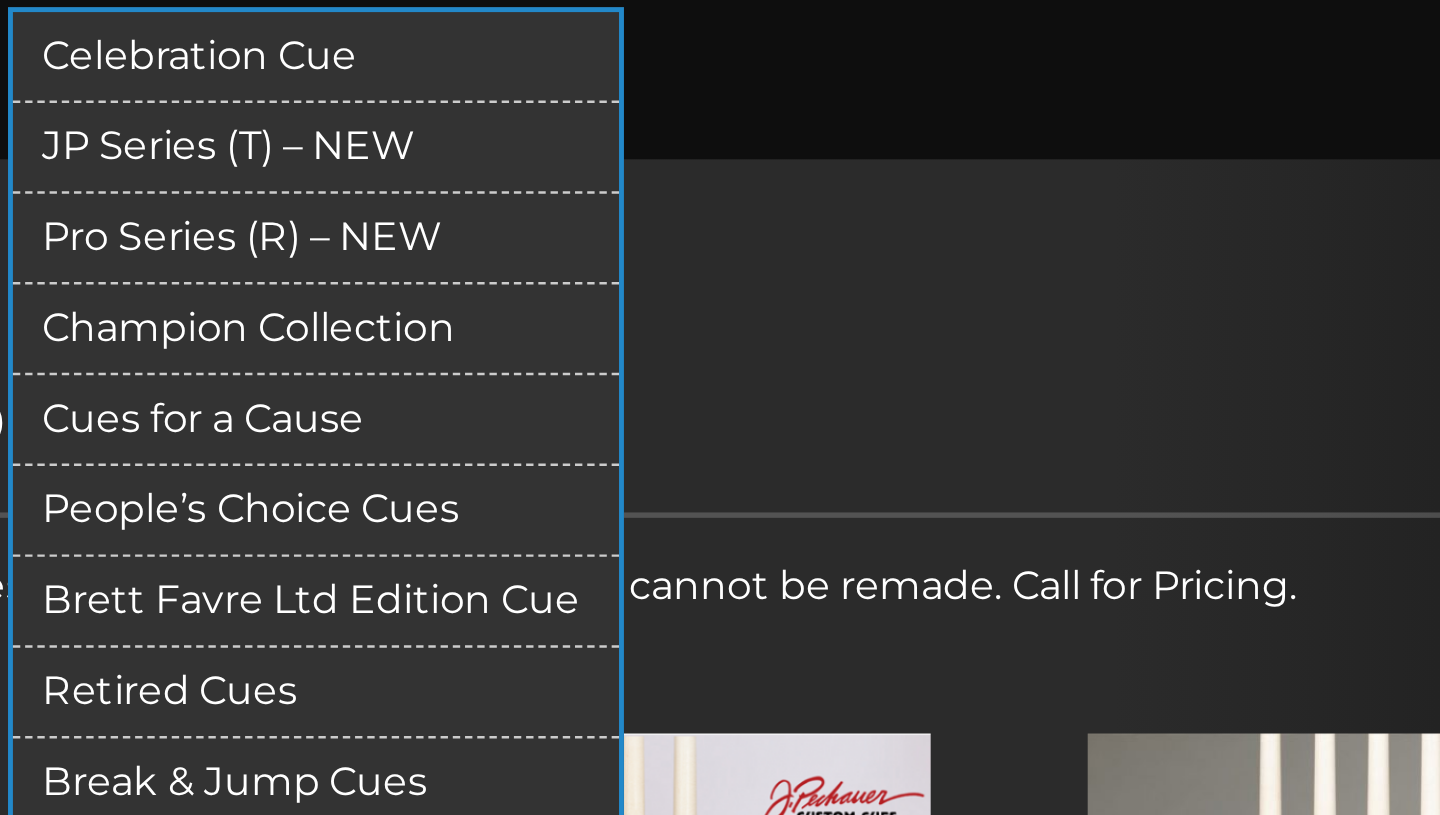 click on "Champion Collection" at bounding box center [634, 268] 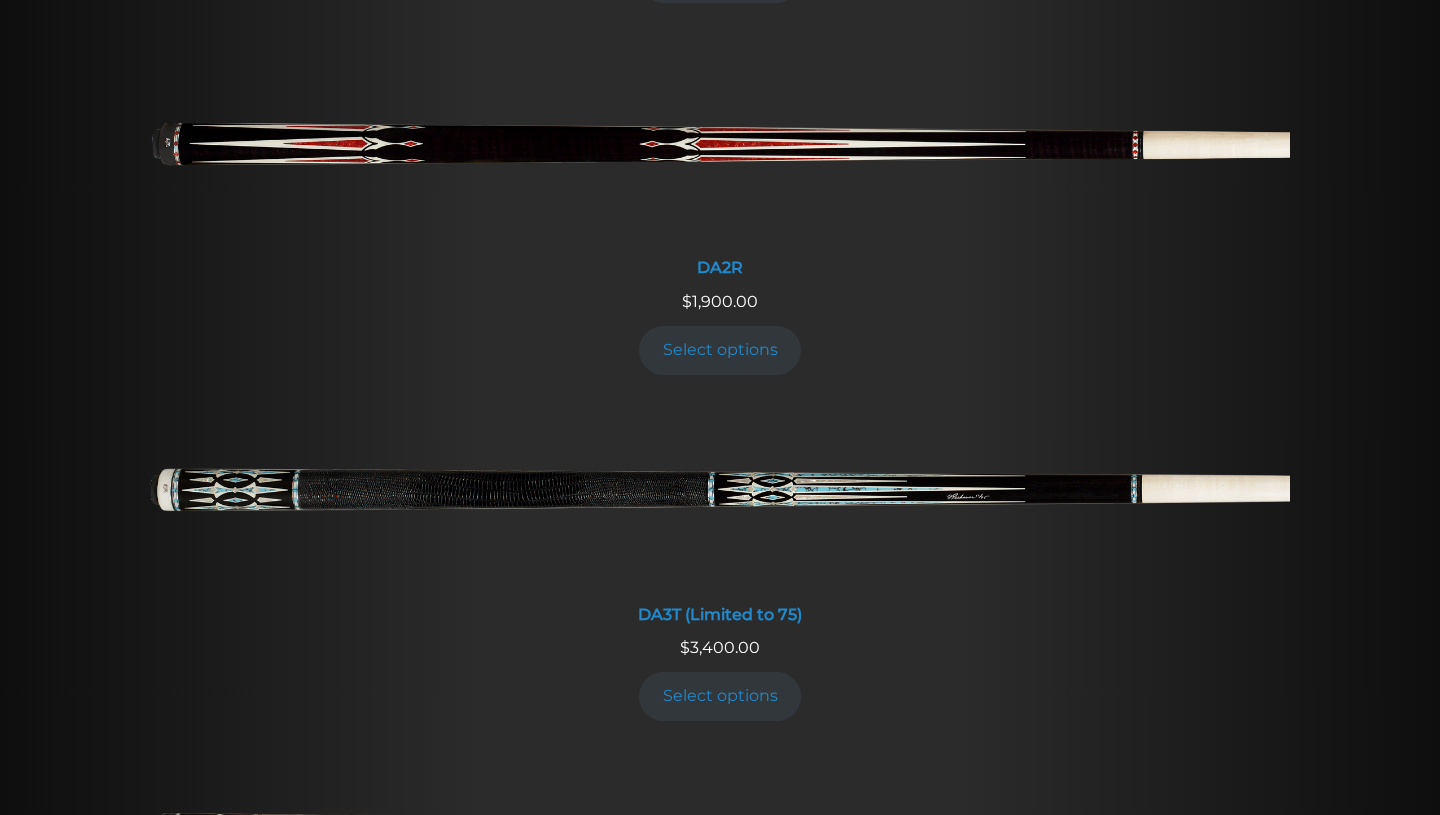 scroll, scrollTop: 3146, scrollLeft: 0, axis: vertical 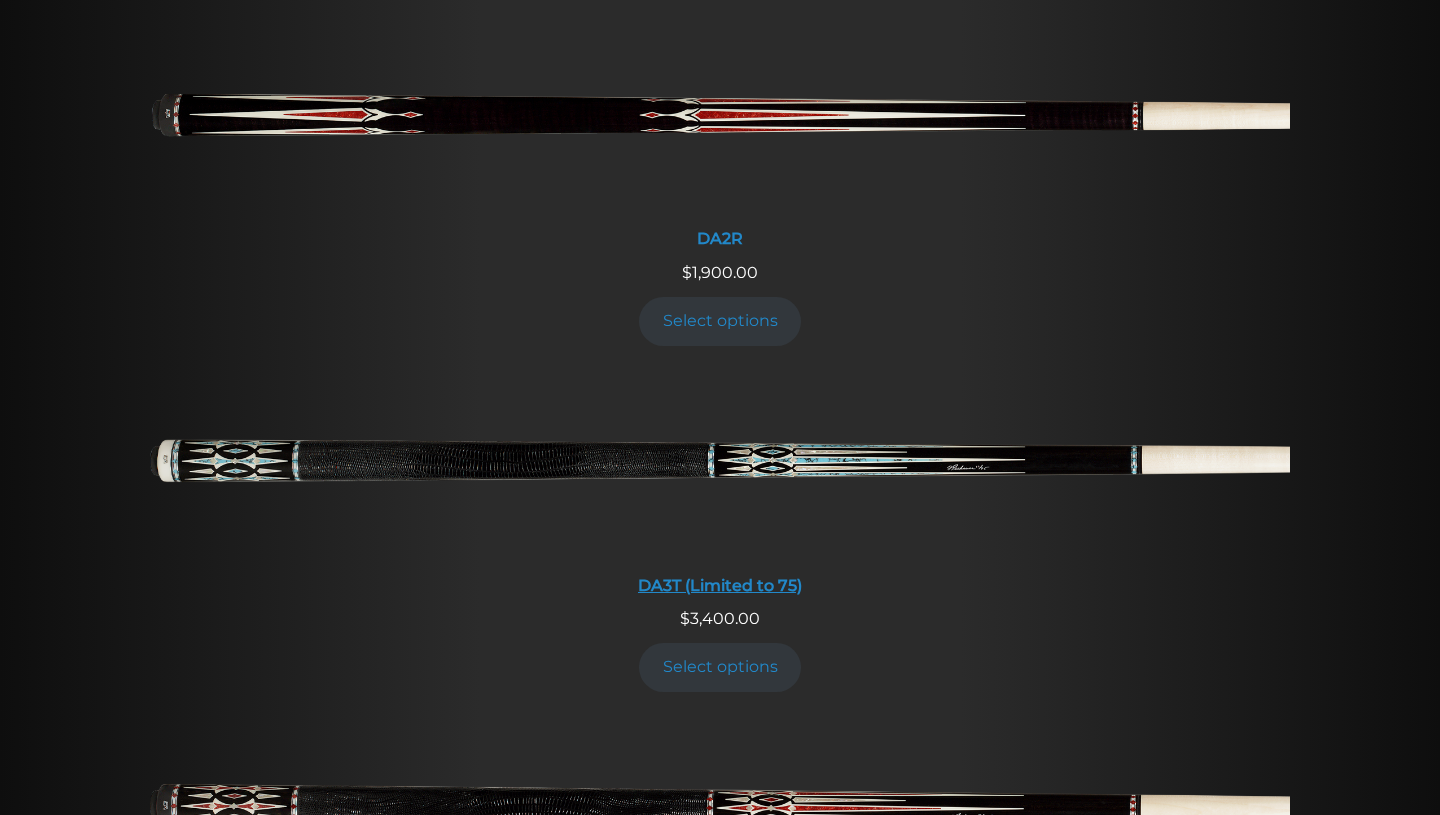 click at bounding box center [720, 469] 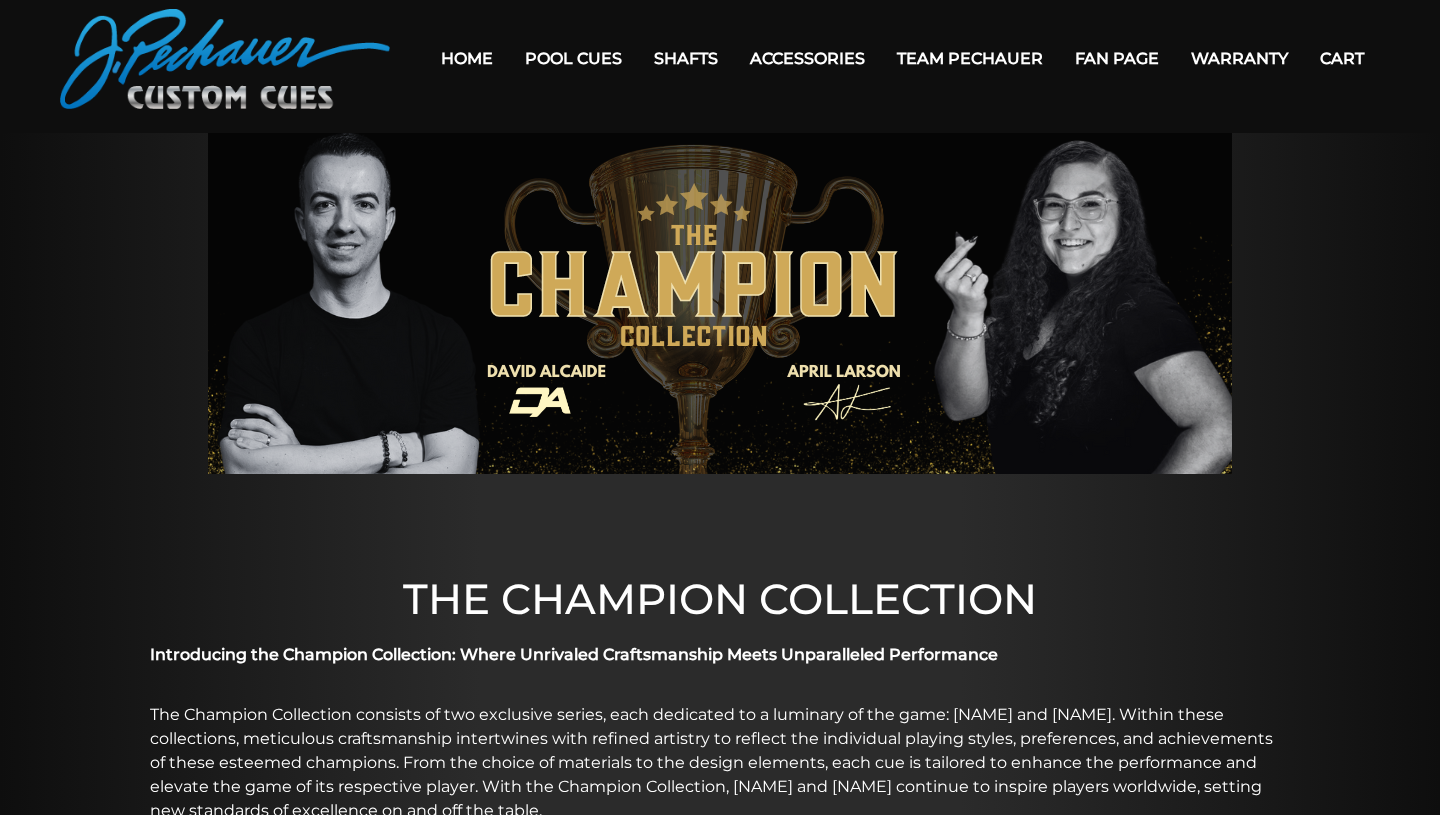 scroll, scrollTop: 0, scrollLeft: 0, axis: both 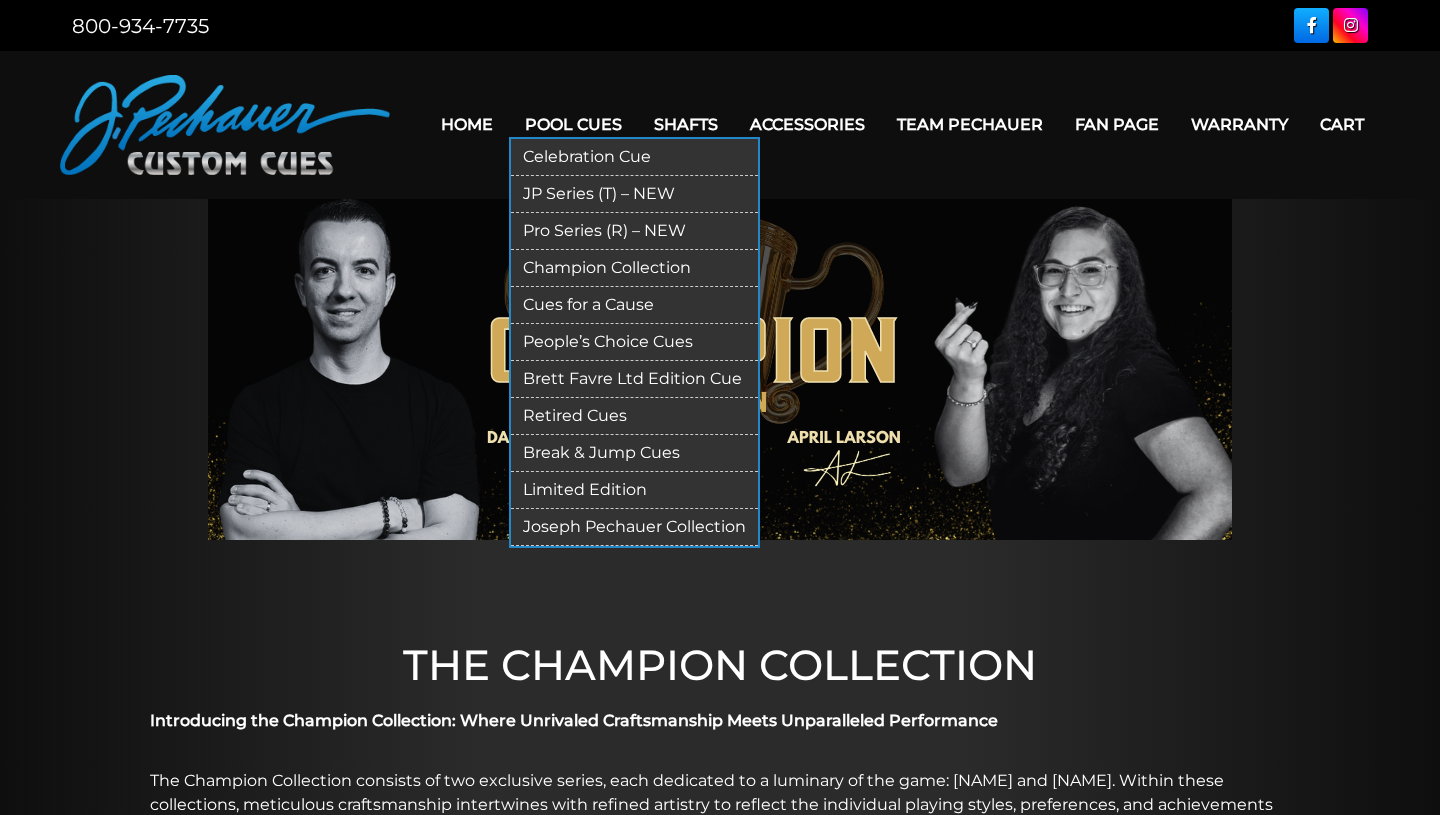 click on "Limited Edition" at bounding box center (634, 490) 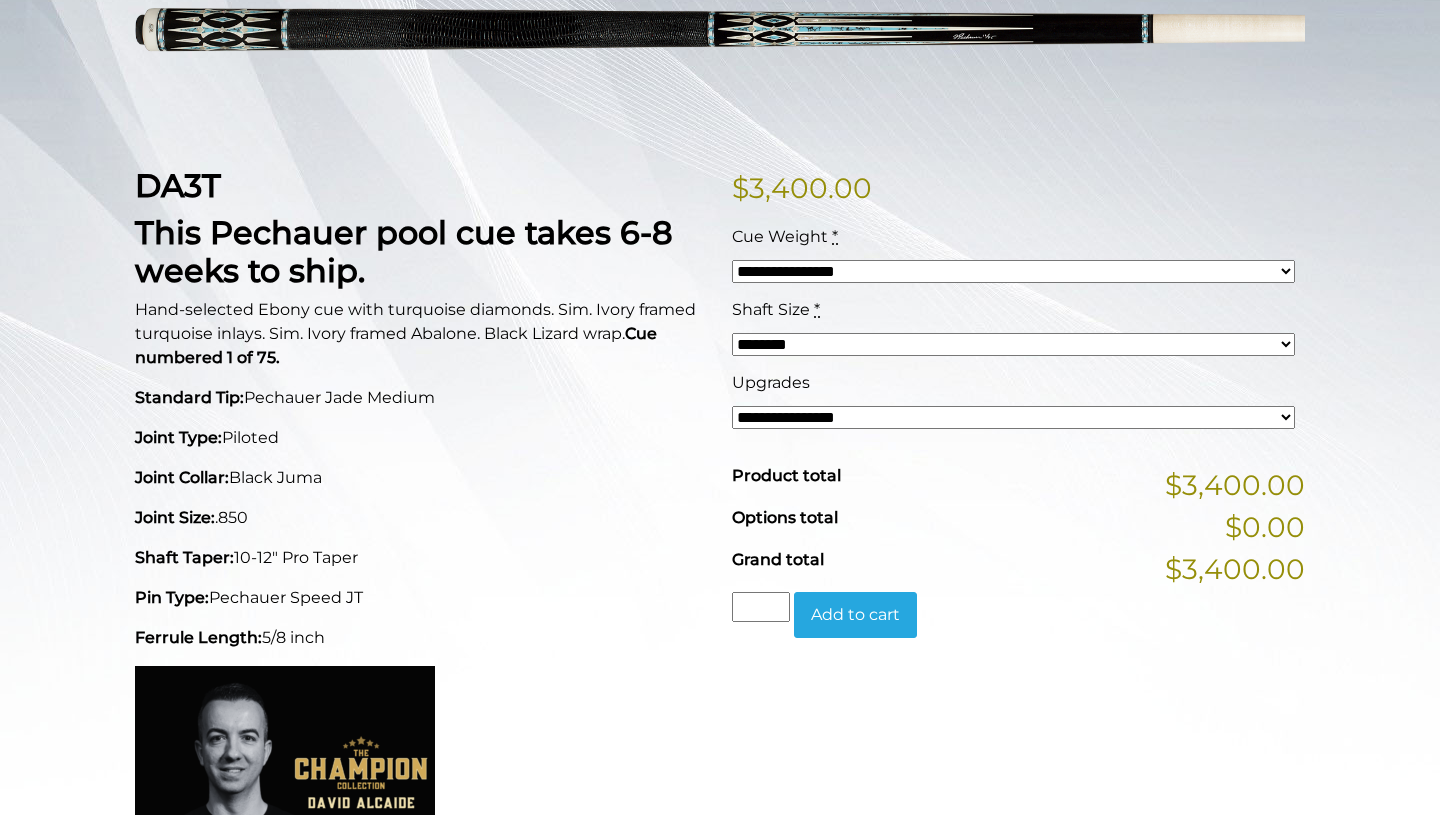 scroll, scrollTop: 372, scrollLeft: 0, axis: vertical 